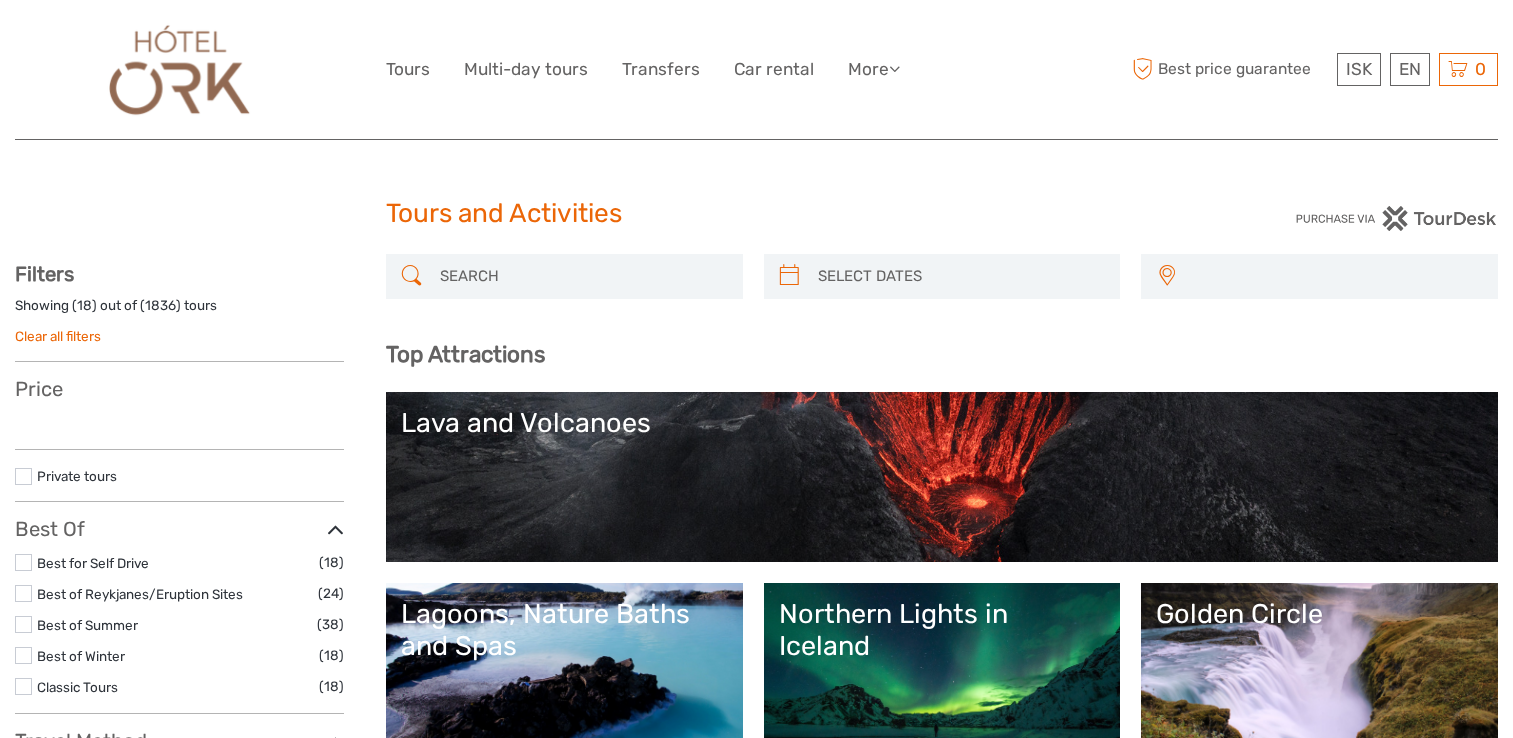 select 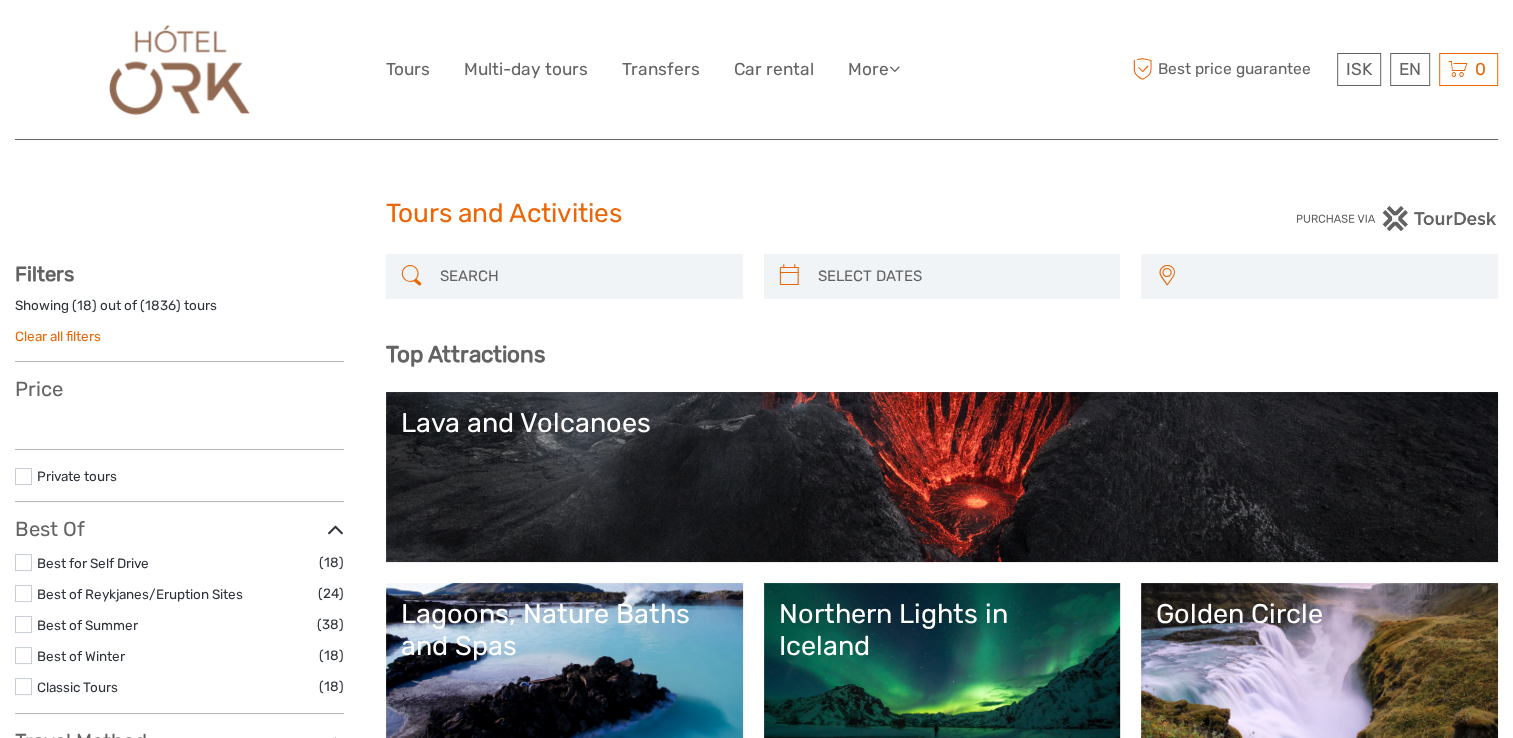 select 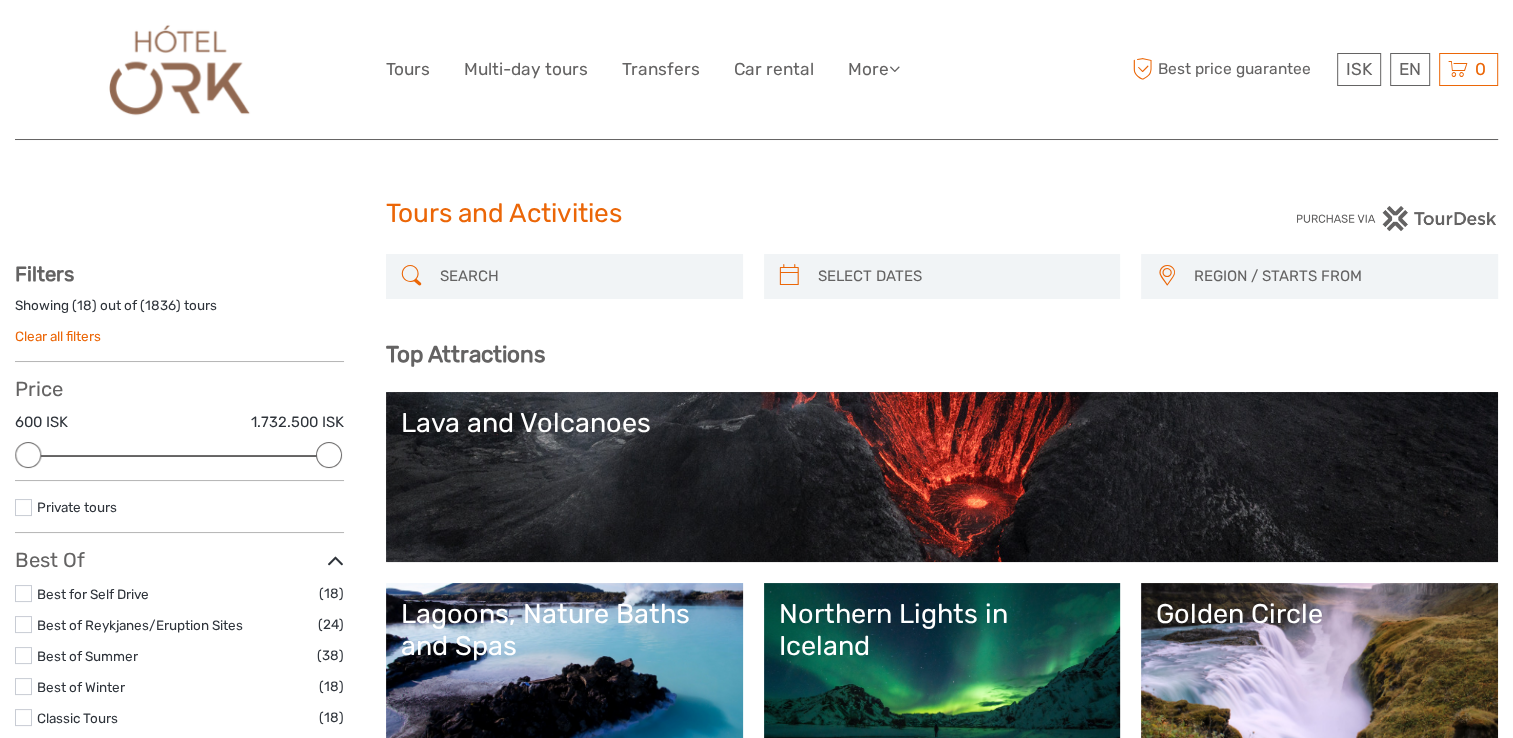 scroll, scrollTop: 0, scrollLeft: 0, axis: both 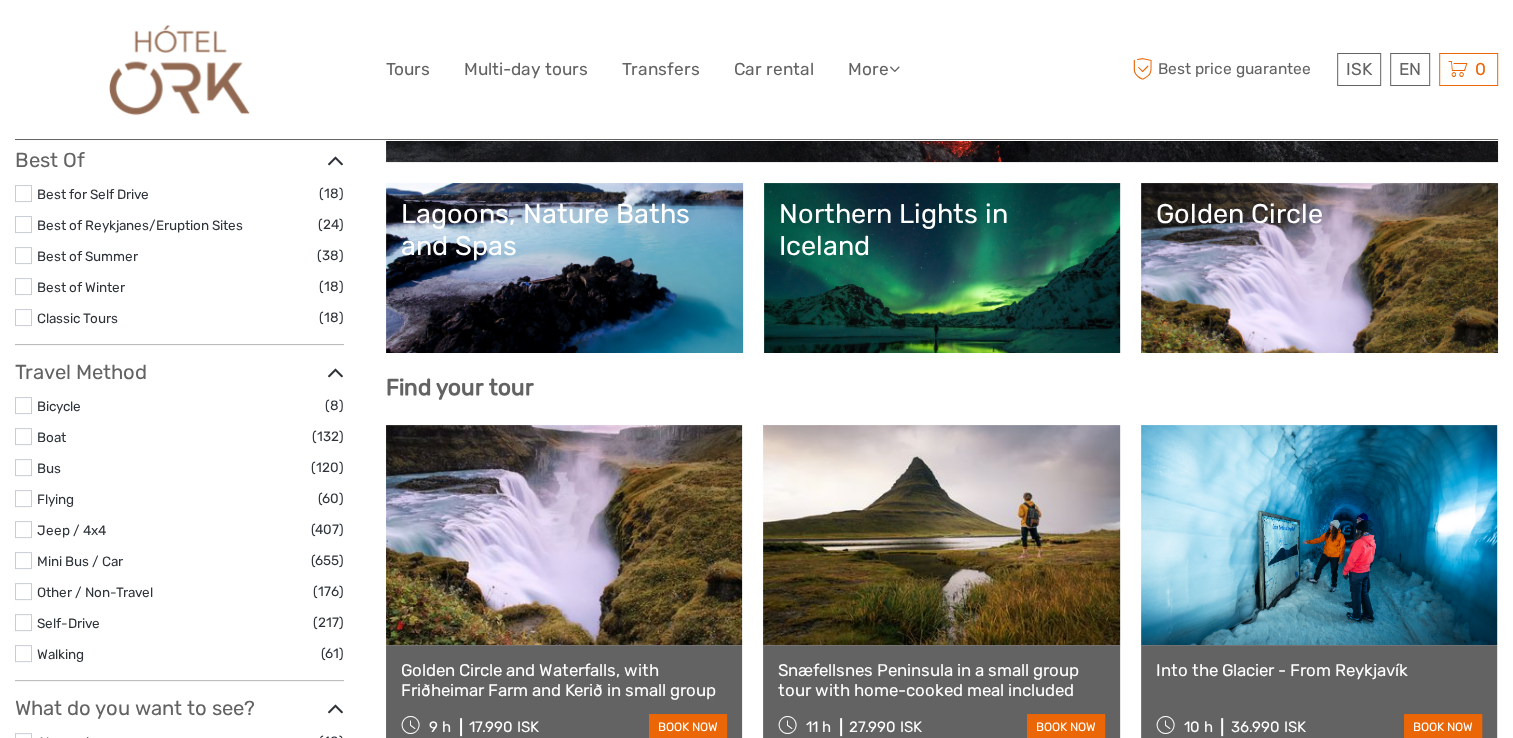 click on "Golden Circle" at bounding box center [1319, 268] 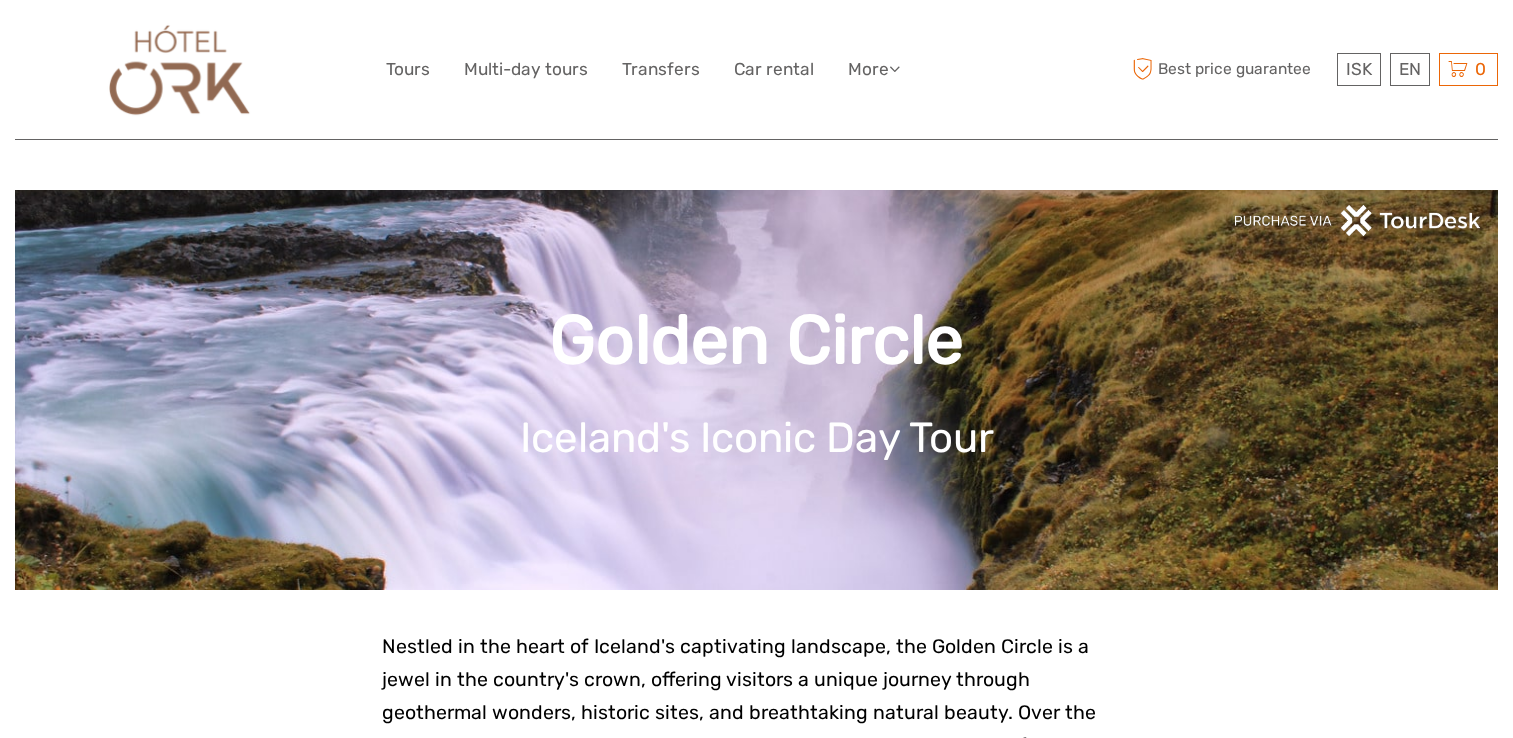scroll, scrollTop: 0, scrollLeft: 0, axis: both 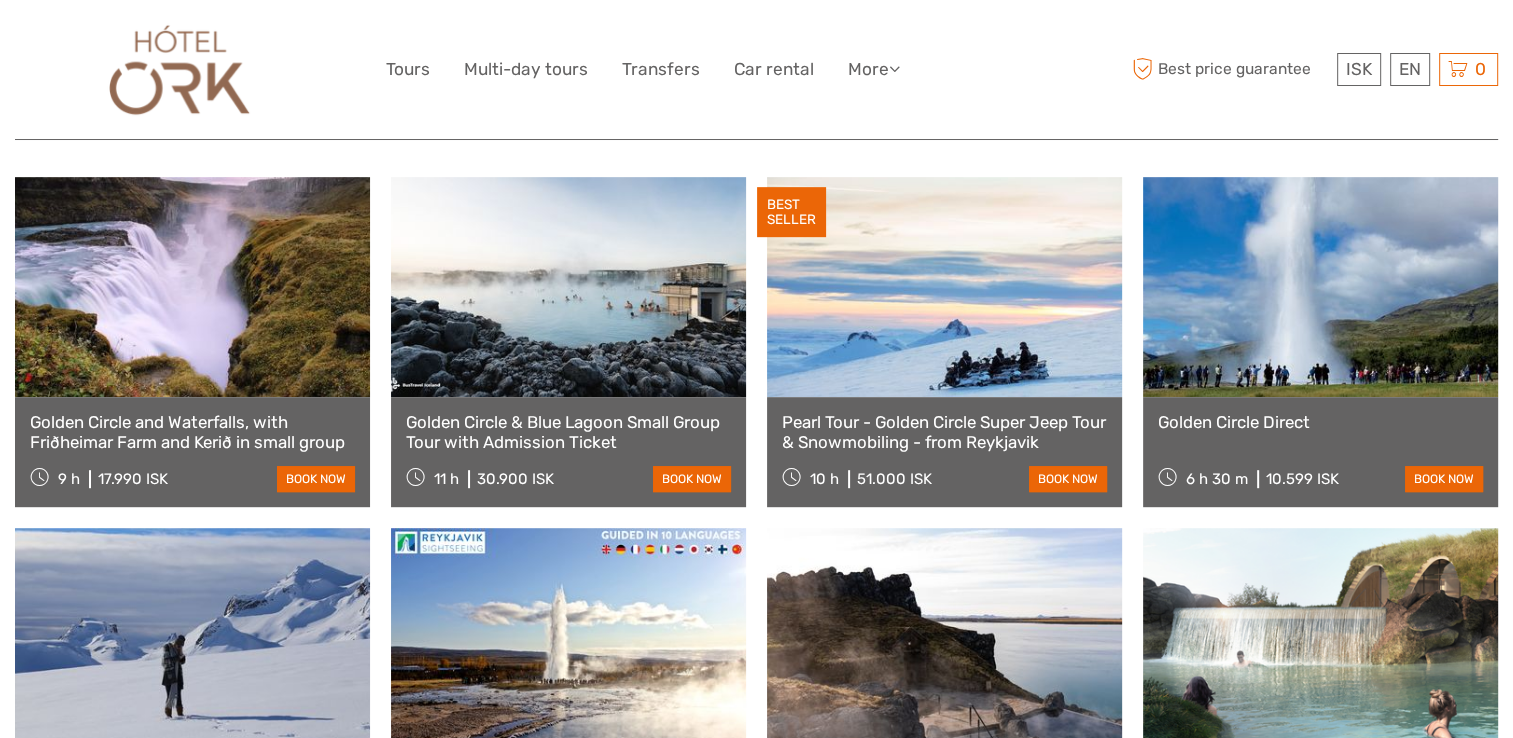 click at bounding box center [1320, 287] 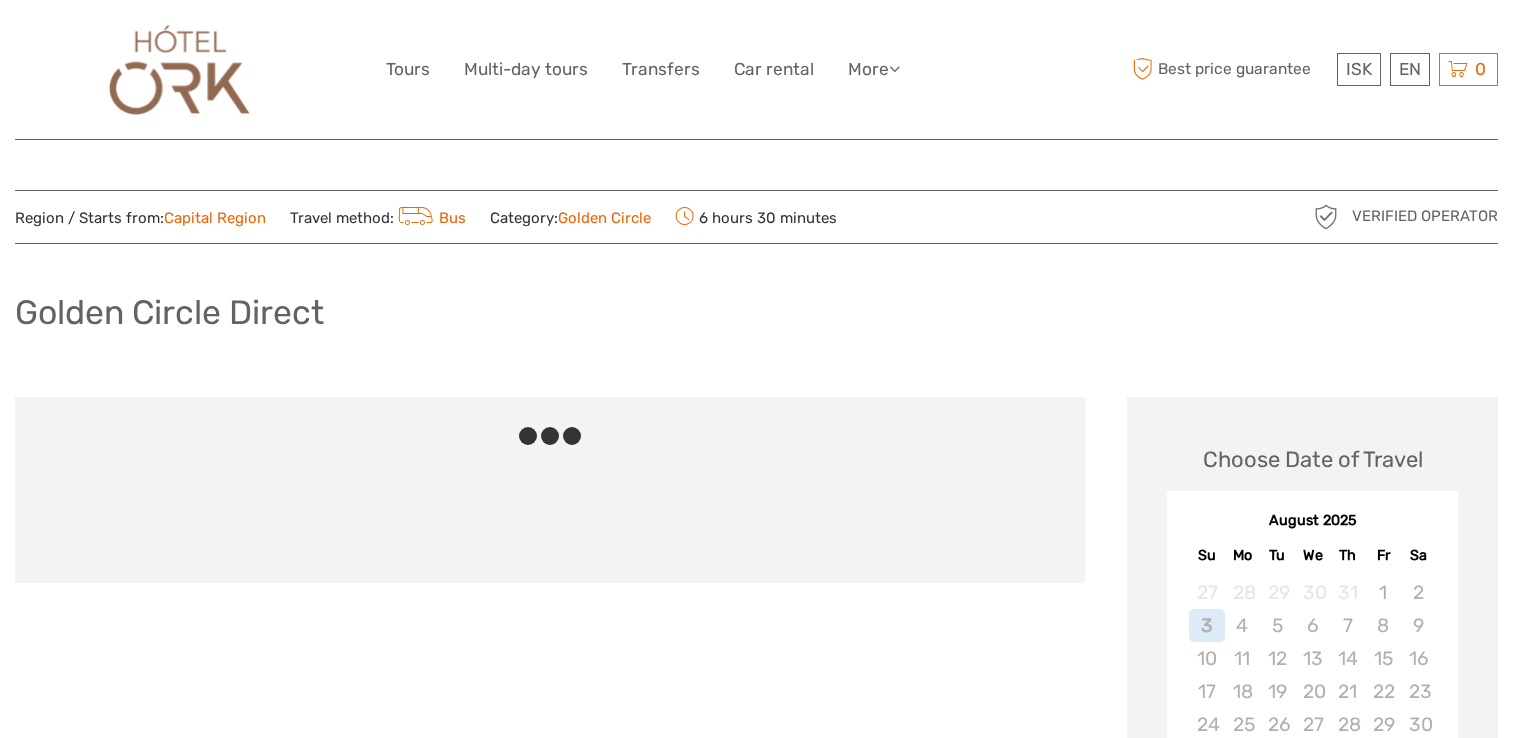 scroll, scrollTop: 0, scrollLeft: 0, axis: both 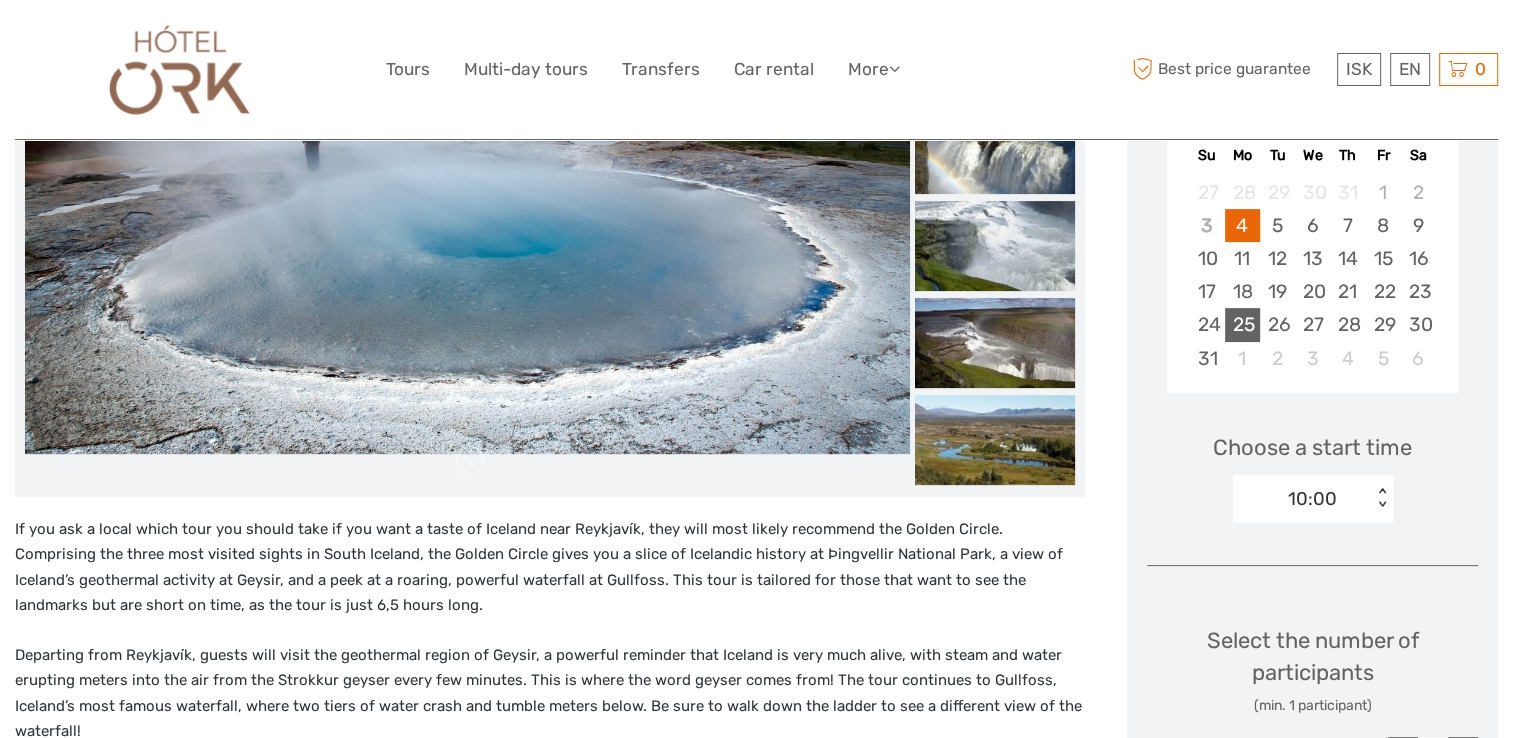 click on "25" at bounding box center [1242, 324] 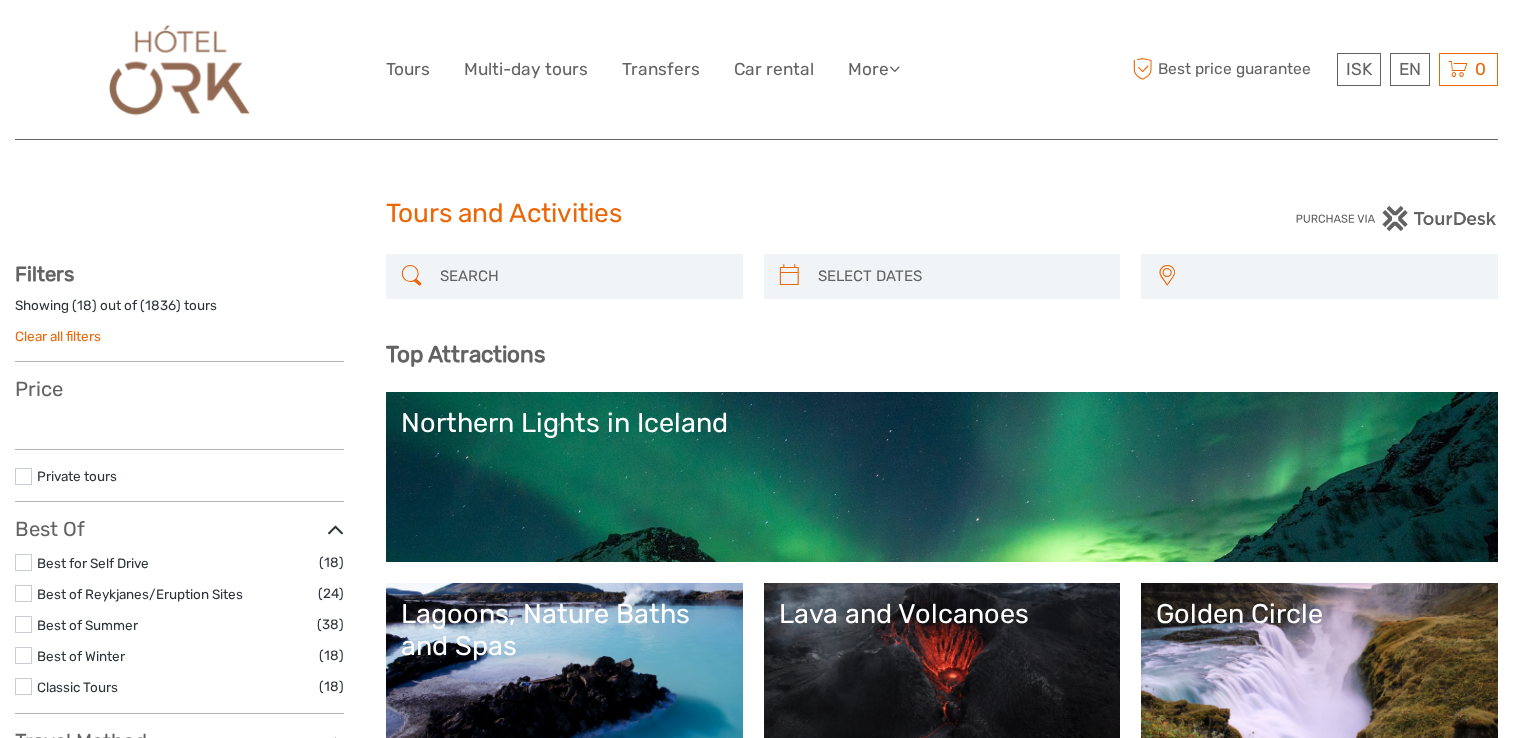 select 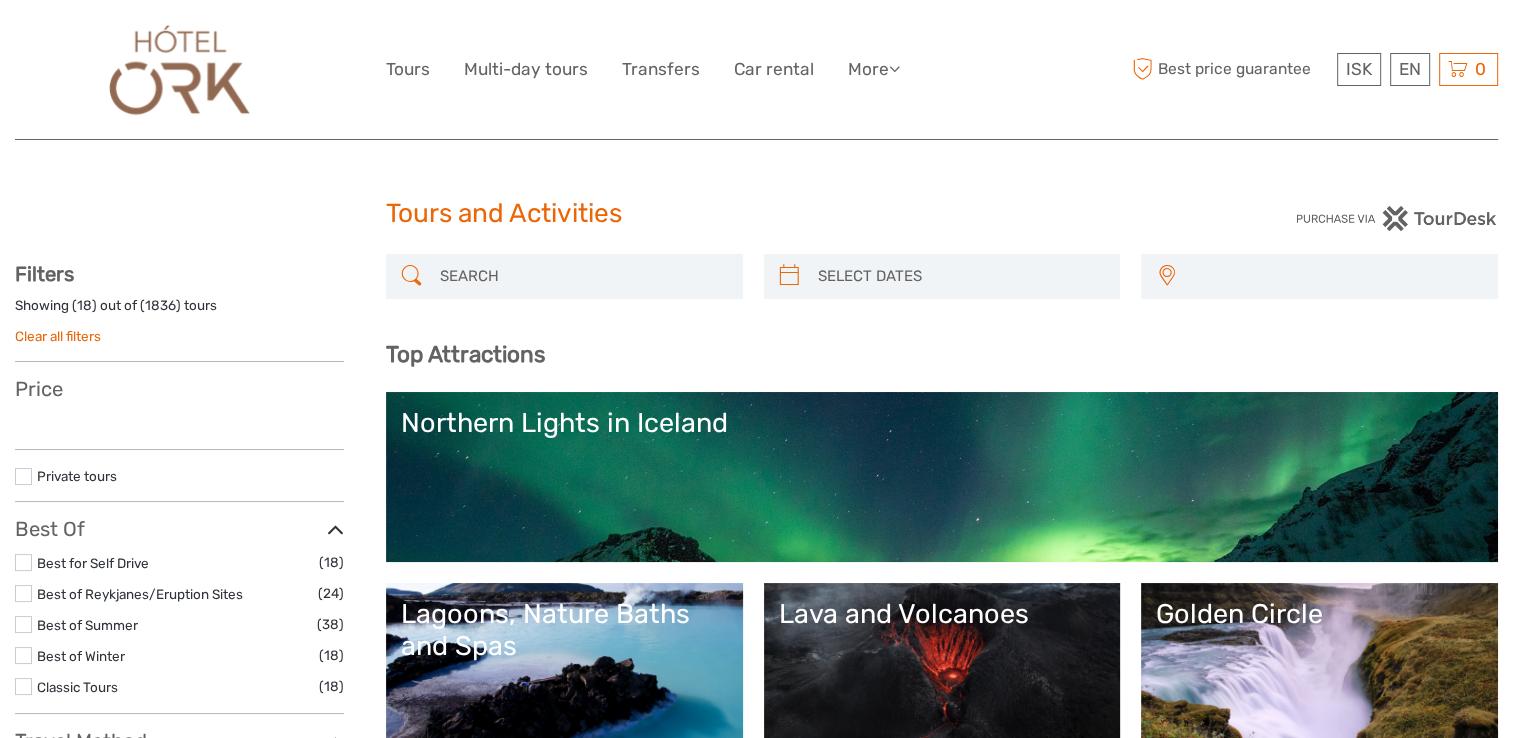 select 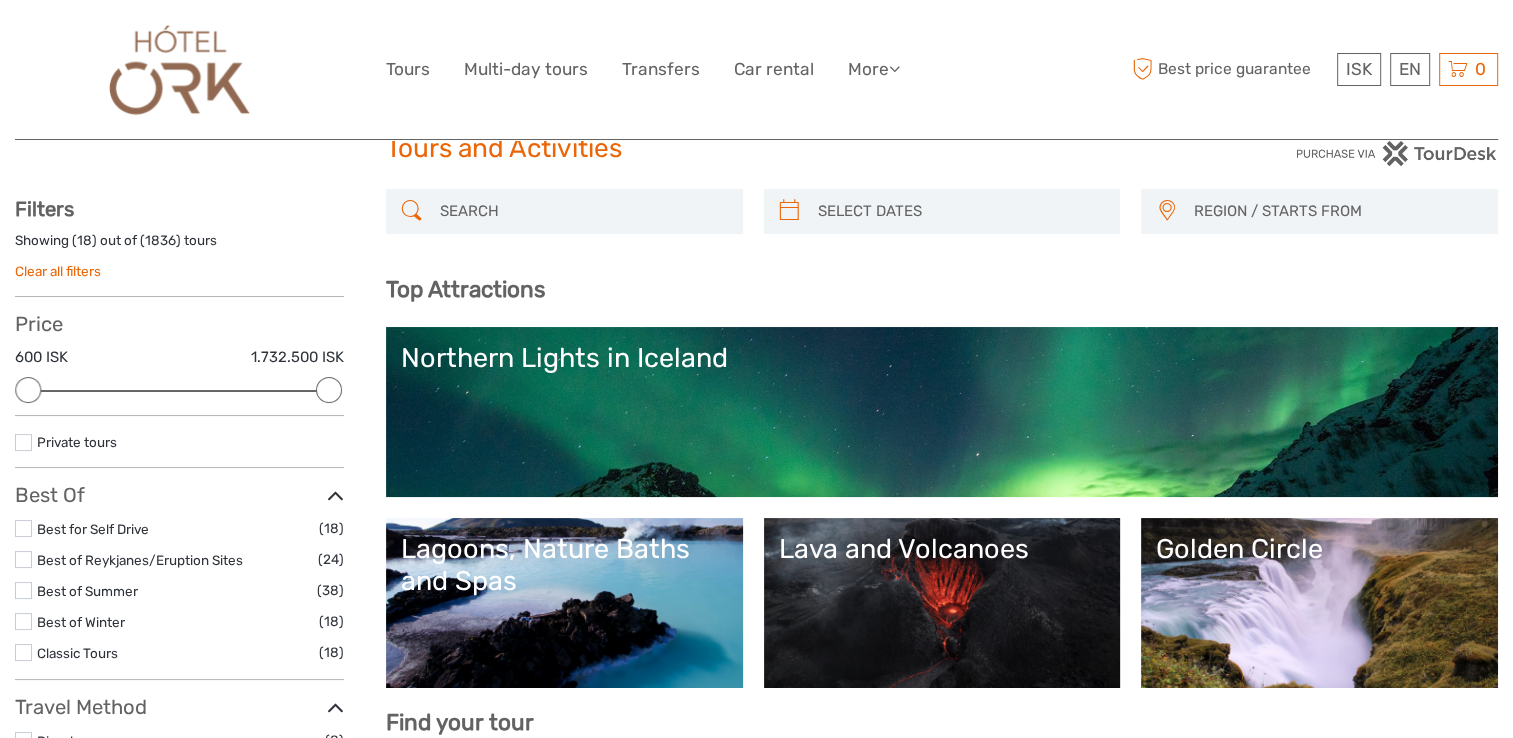 scroll, scrollTop: 390, scrollLeft: 0, axis: vertical 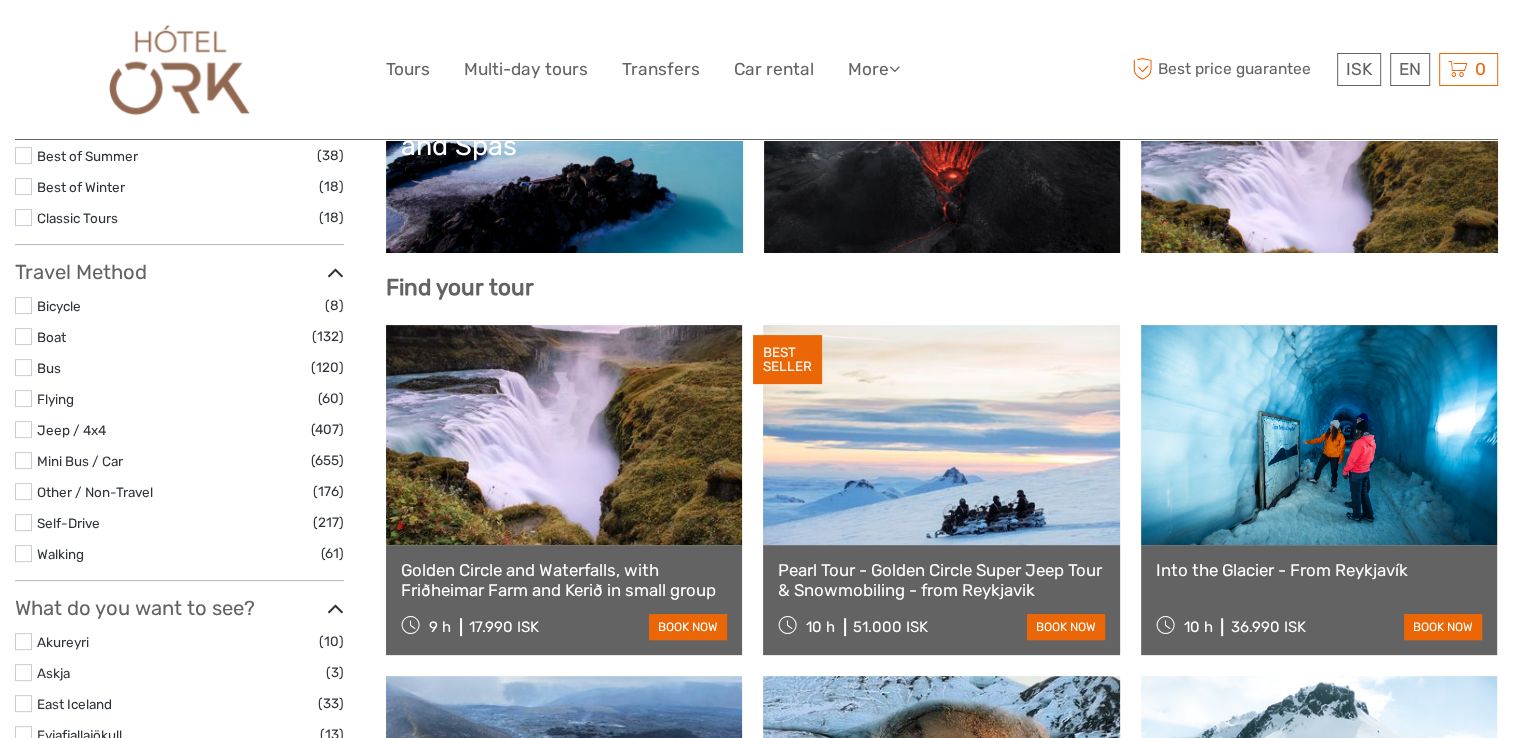 click on "Golden Circle" at bounding box center (1319, 168) 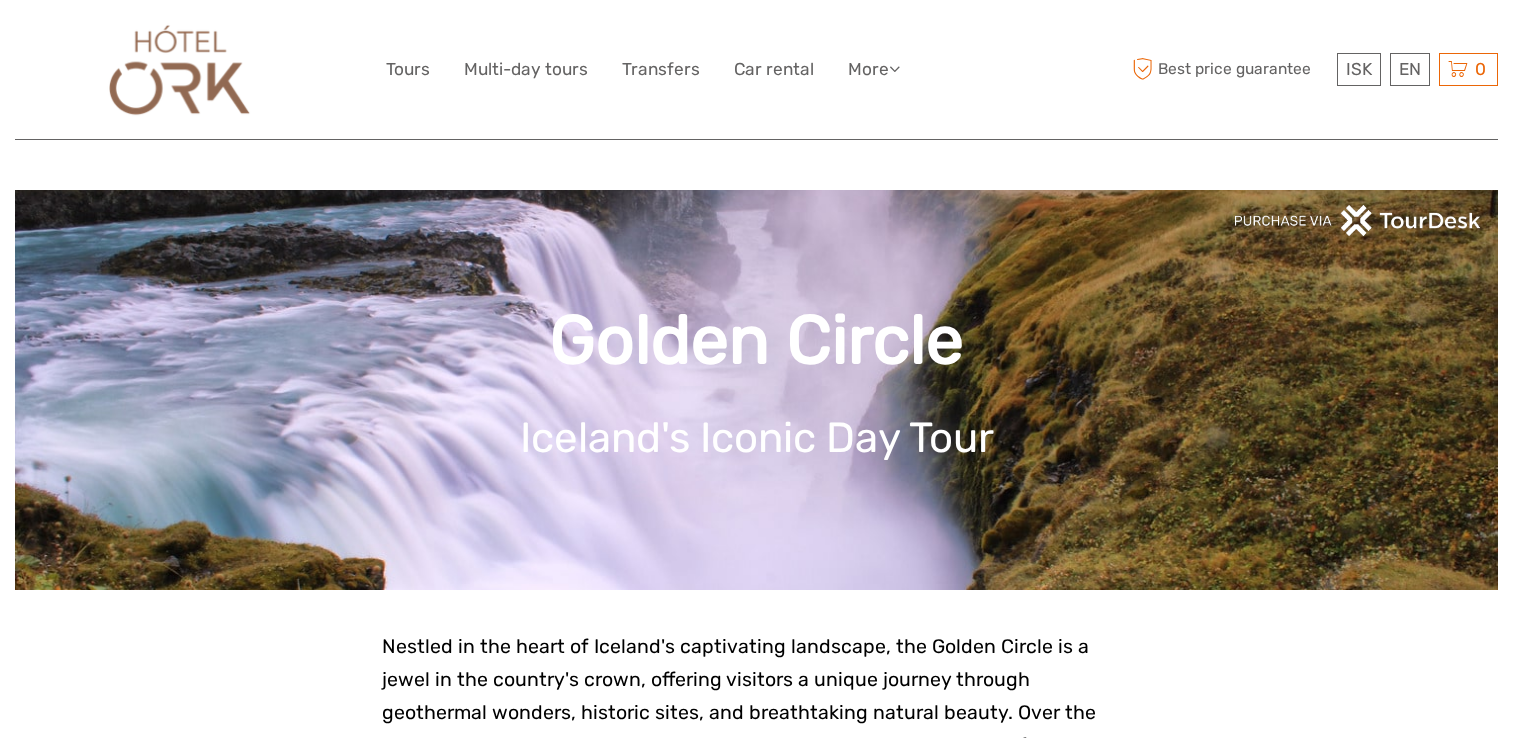 scroll, scrollTop: 0, scrollLeft: 0, axis: both 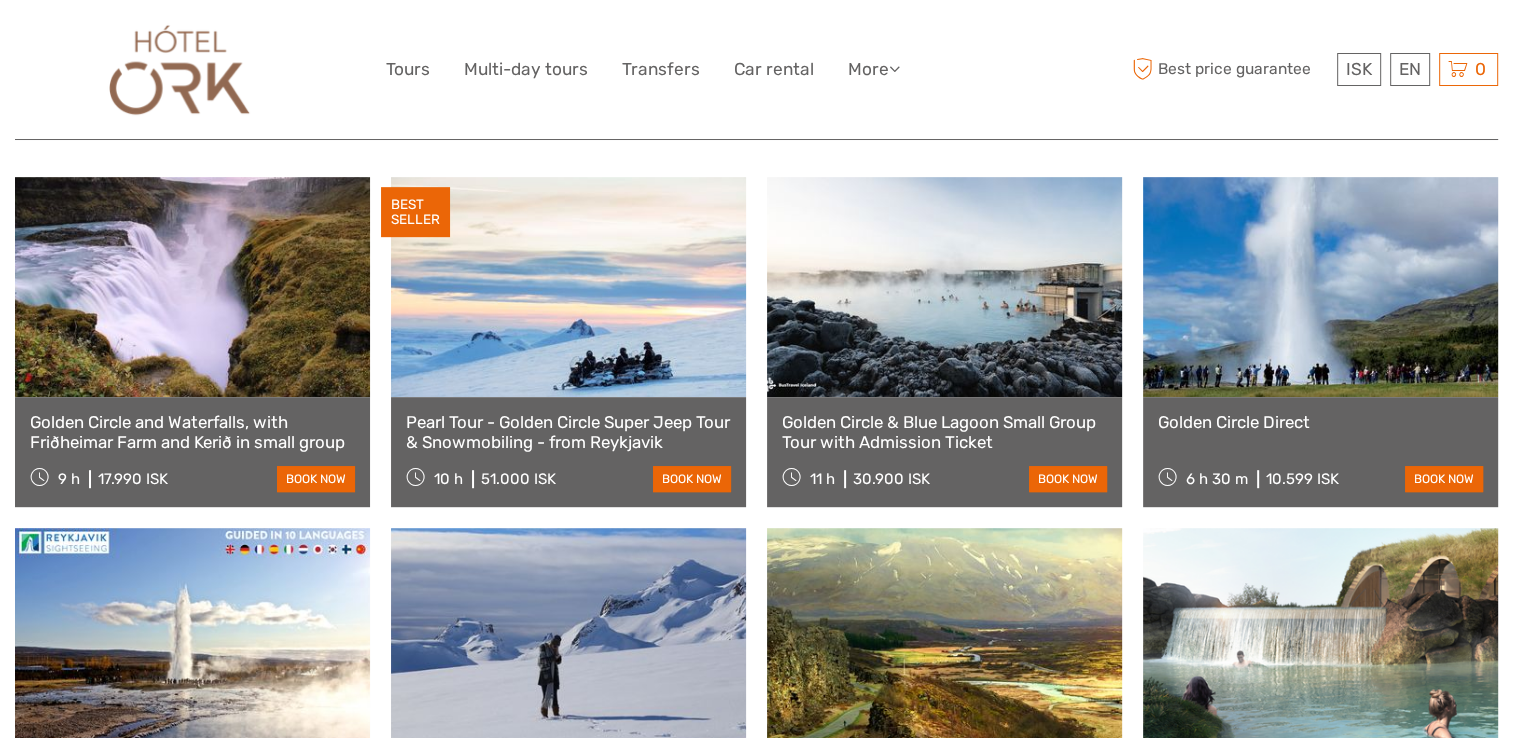 click at bounding box center (1320, 287) 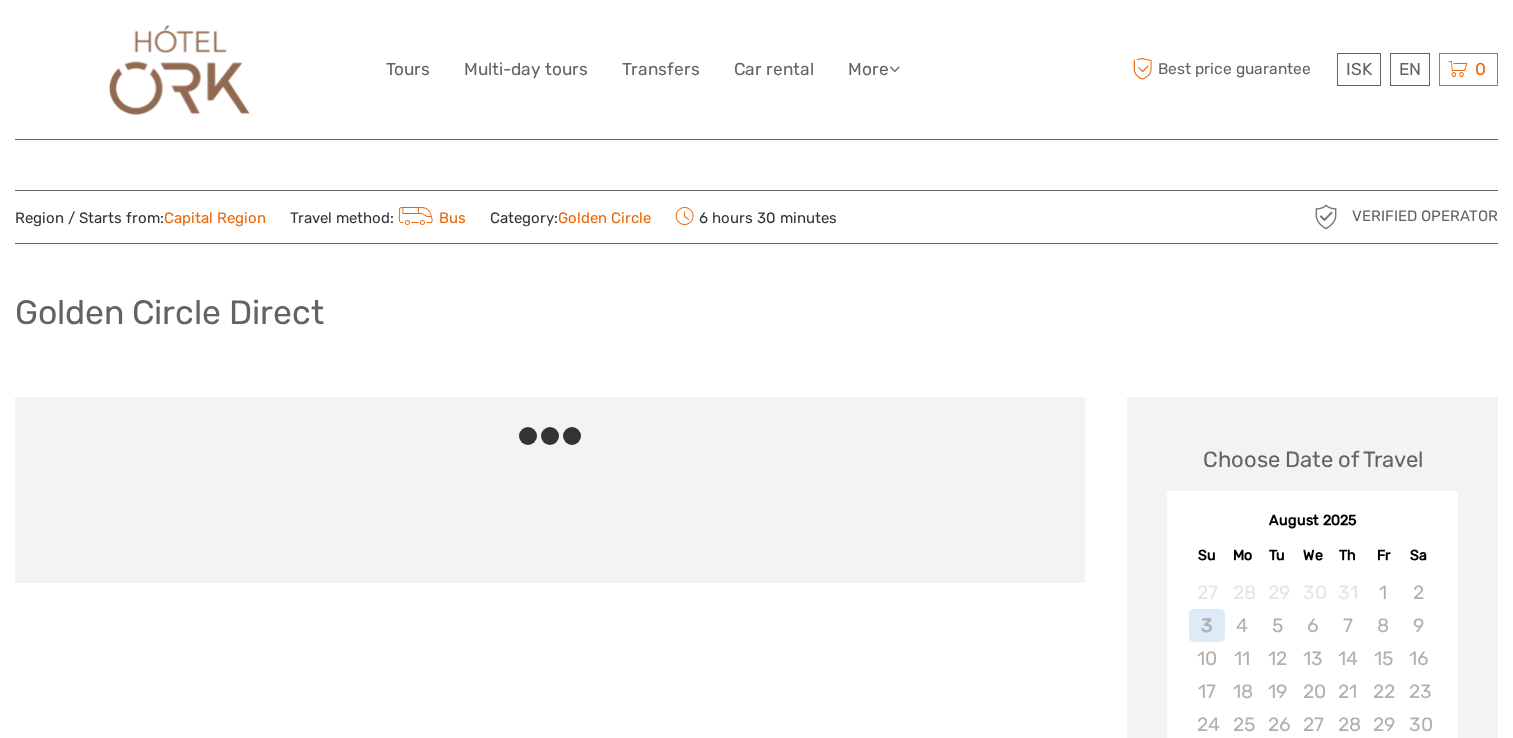 scroll, scrollTop: 0, scrollLeft: 0, axis: both 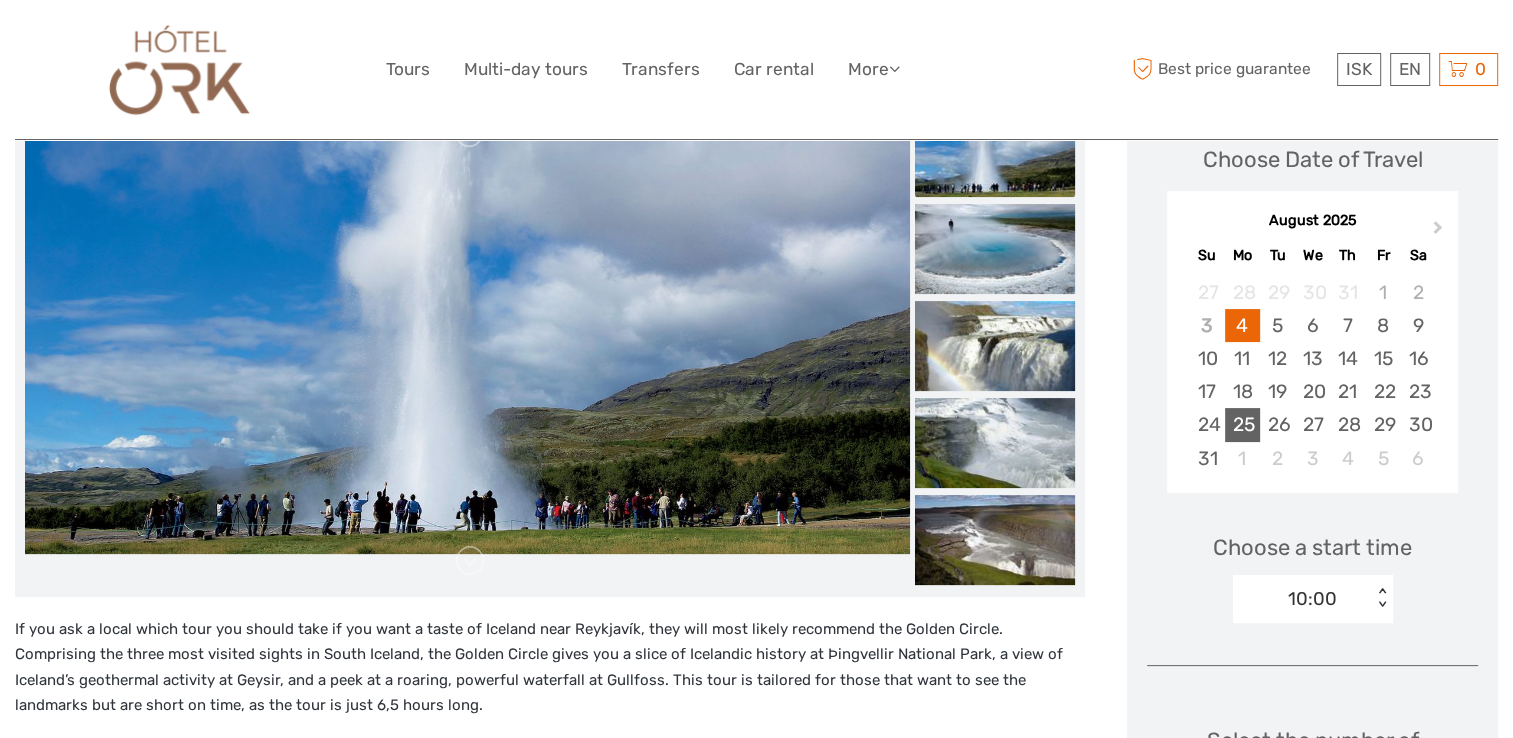 click on "25" at bounding box center [1242, 424] 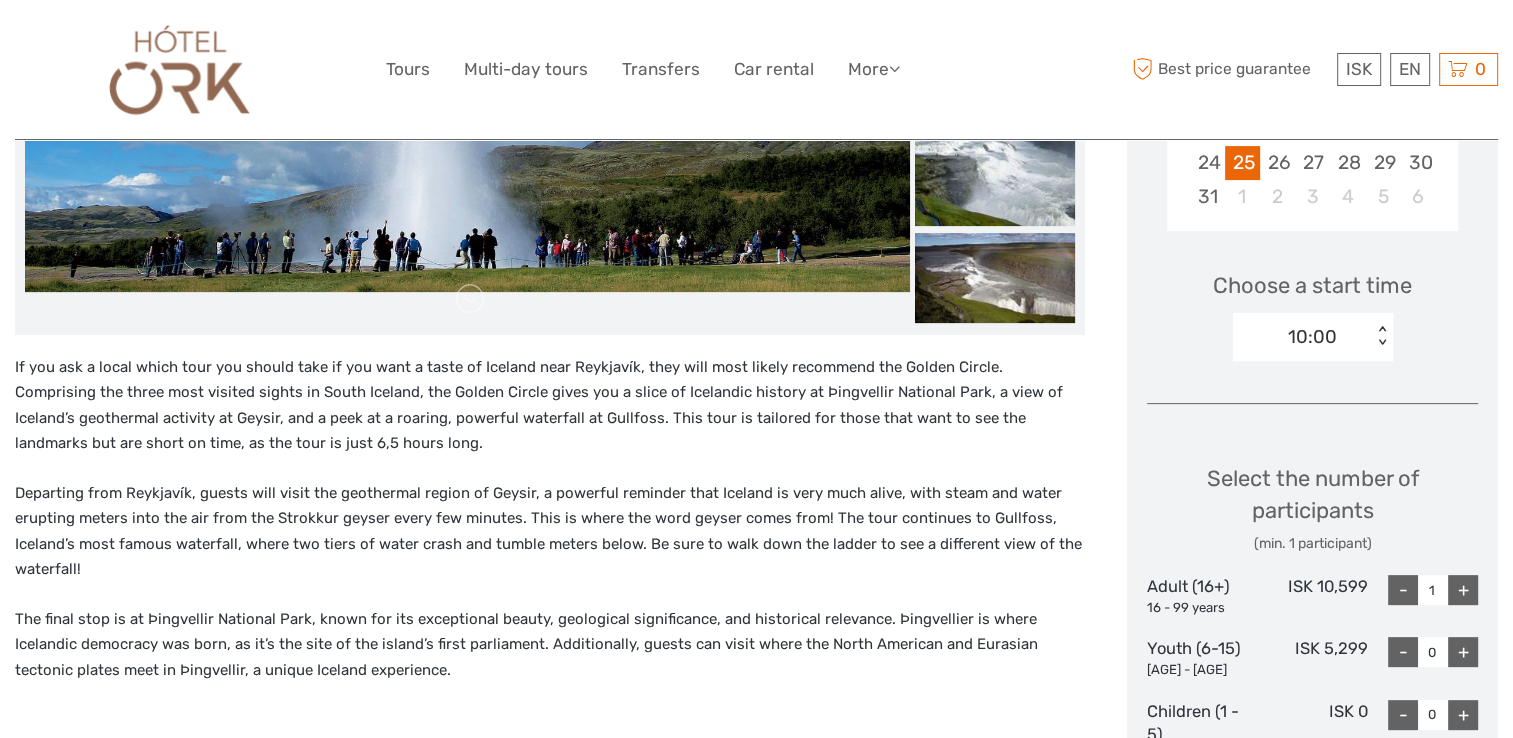 scroll, scrollTop: 600, scrollLeft: 0, axis: vertical 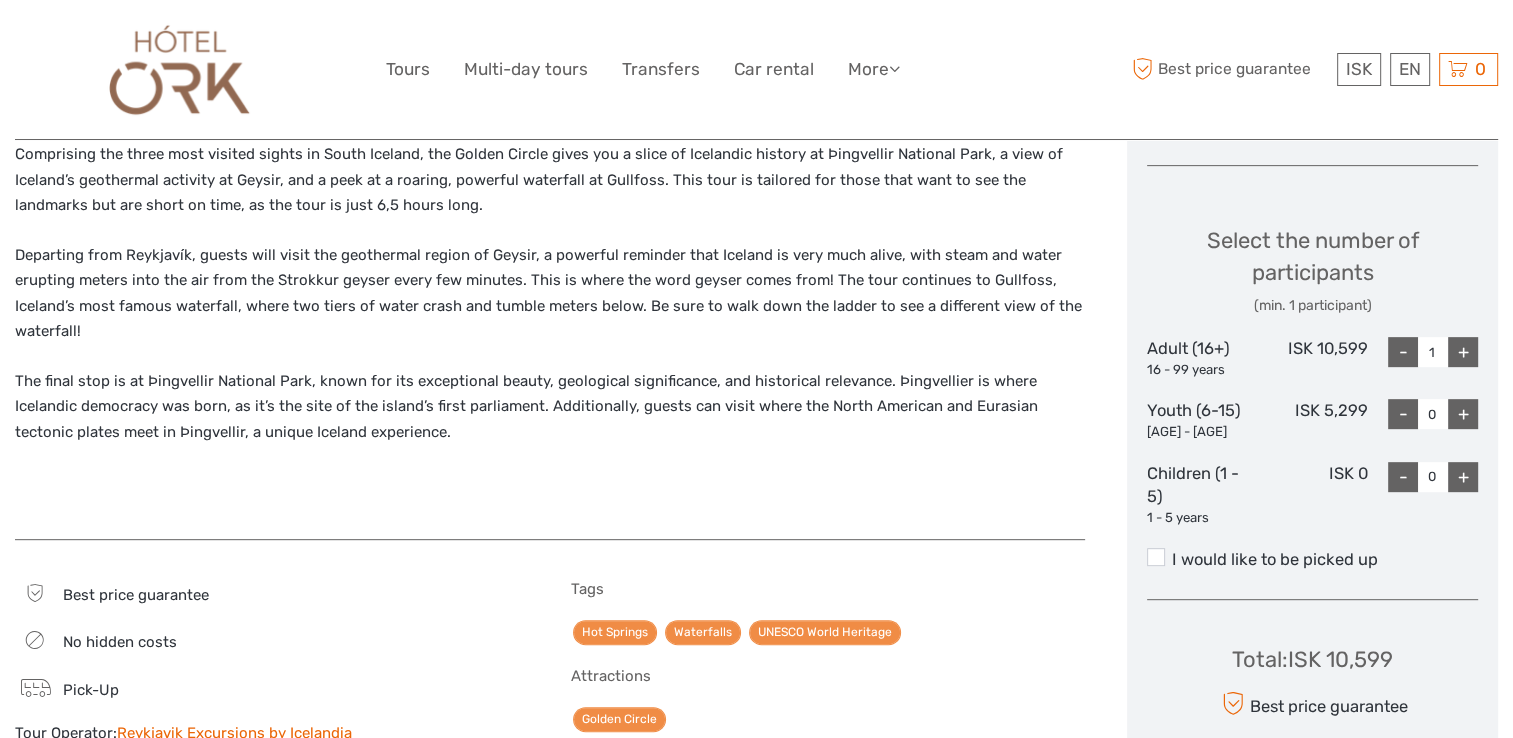 click on "+" at bounding box center (1463, 352) 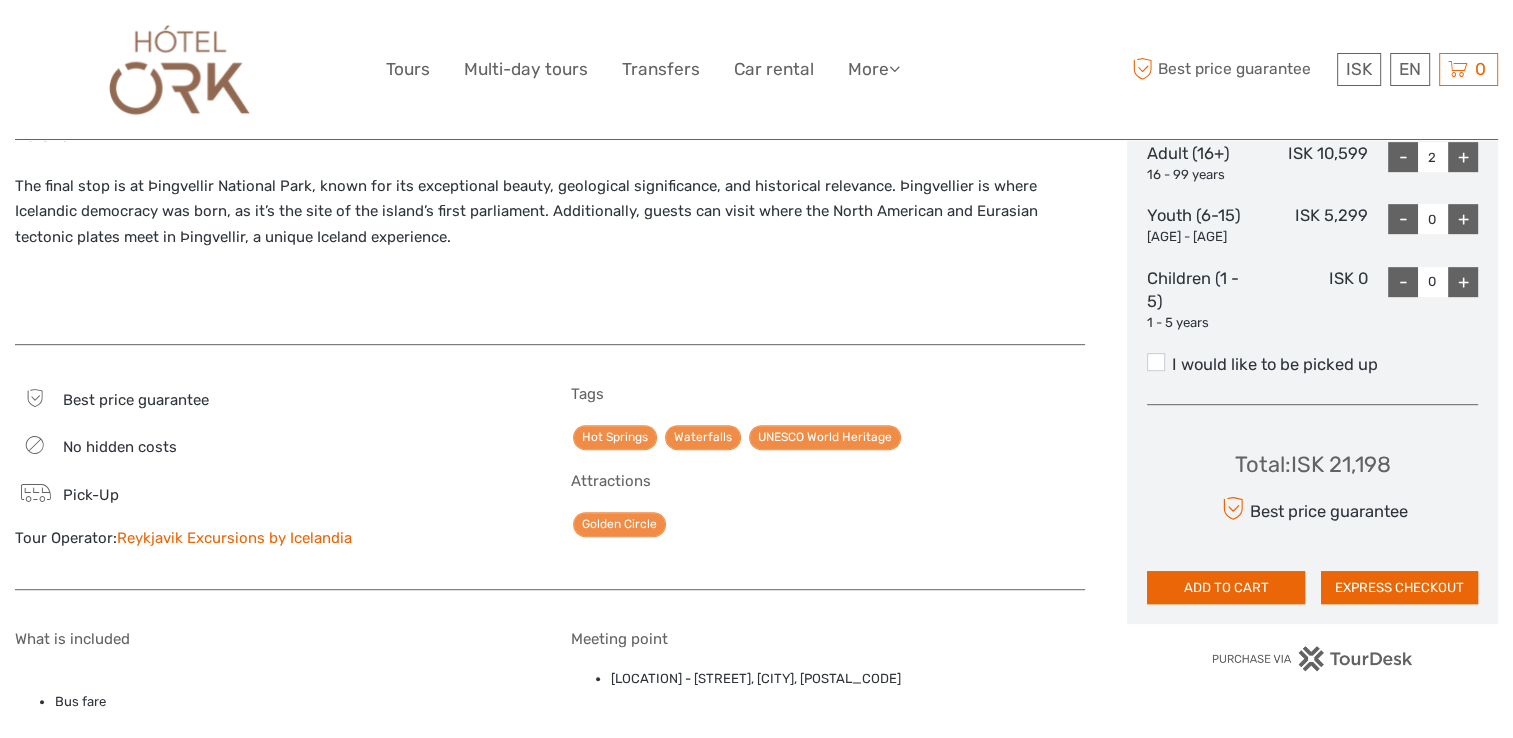 scroll, scrollTop: 1000, scrollLeft: 0, axis: vertical 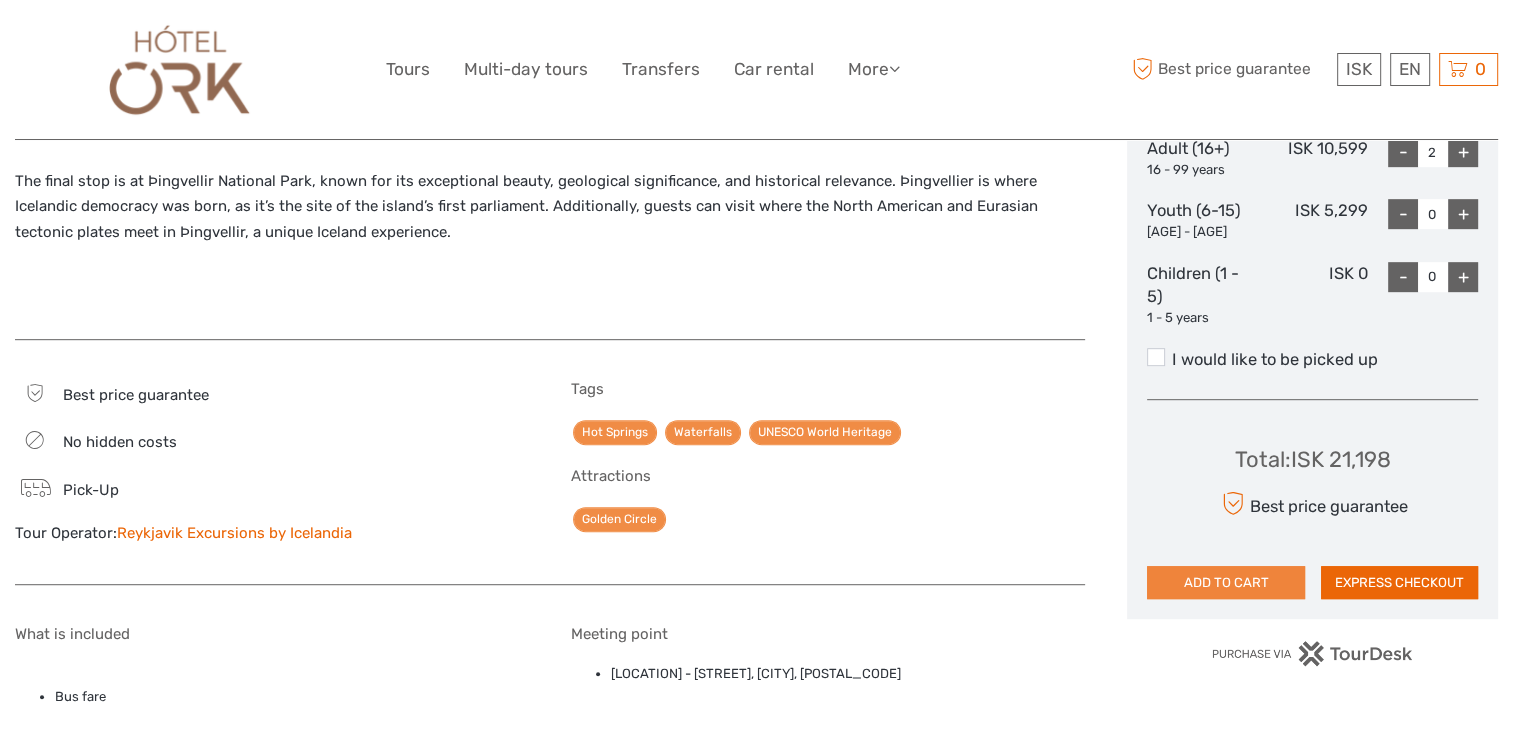 click on "ADD TO CART" at bounding box center [1225, 583] 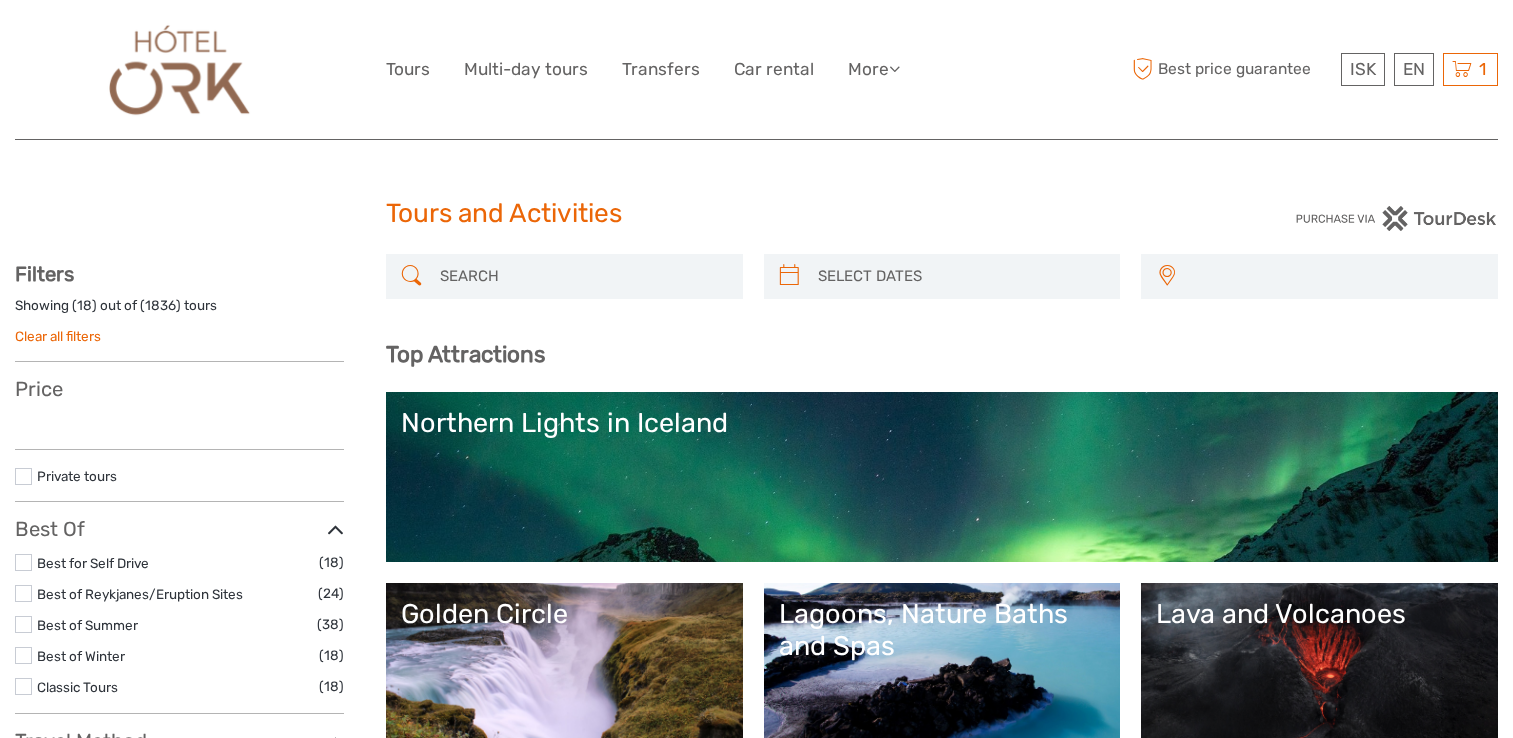 select 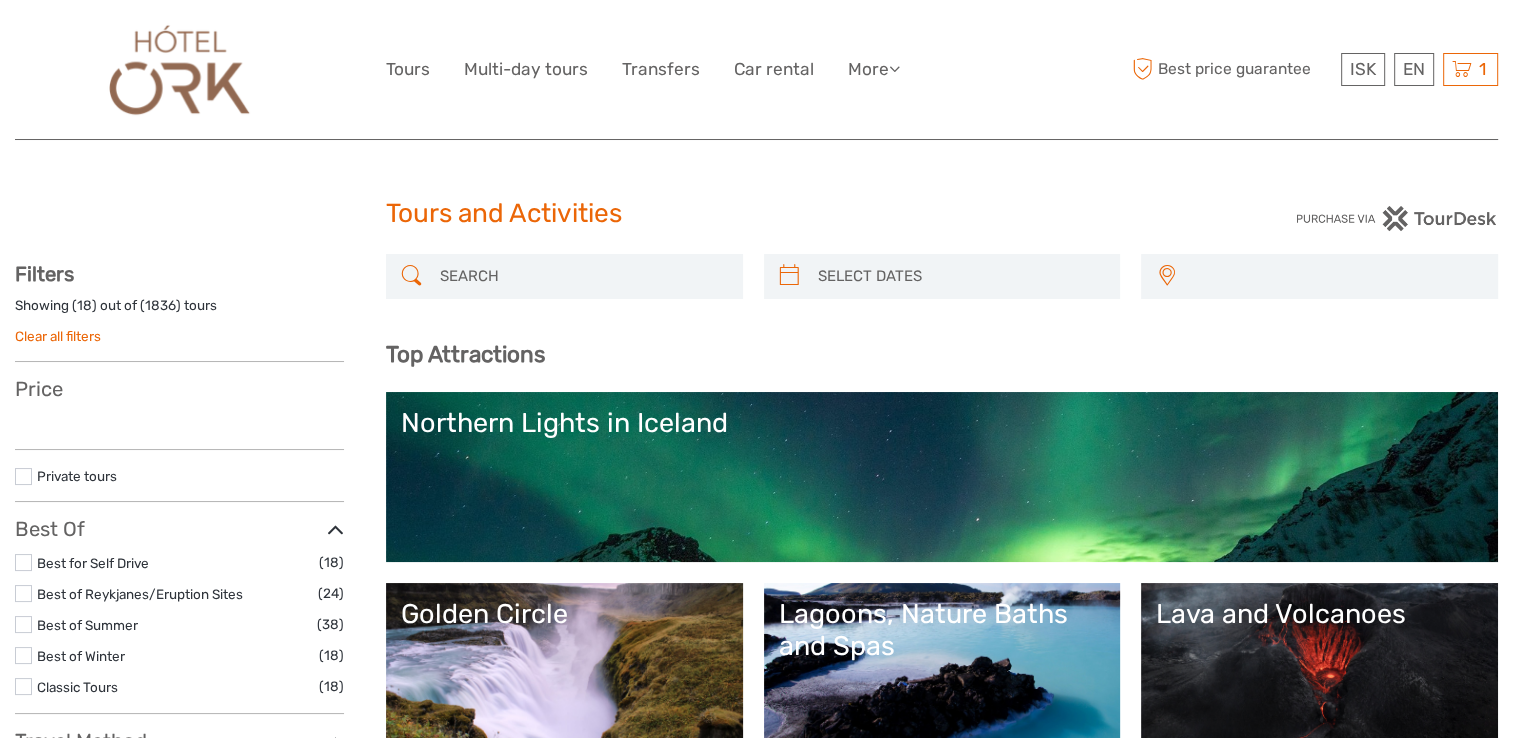 select 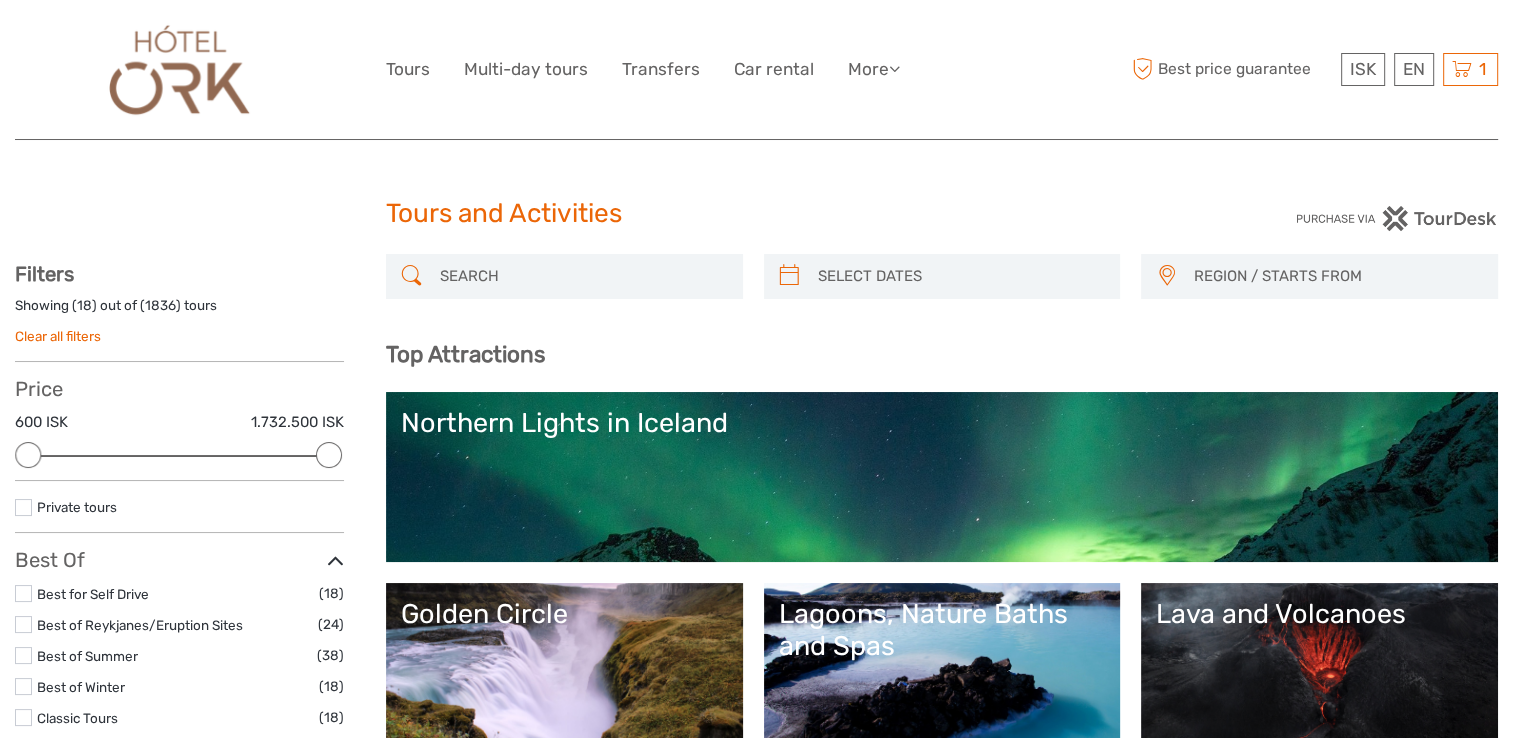 scroll, scrollTop: 0, scrollLeft: 0, axis: both 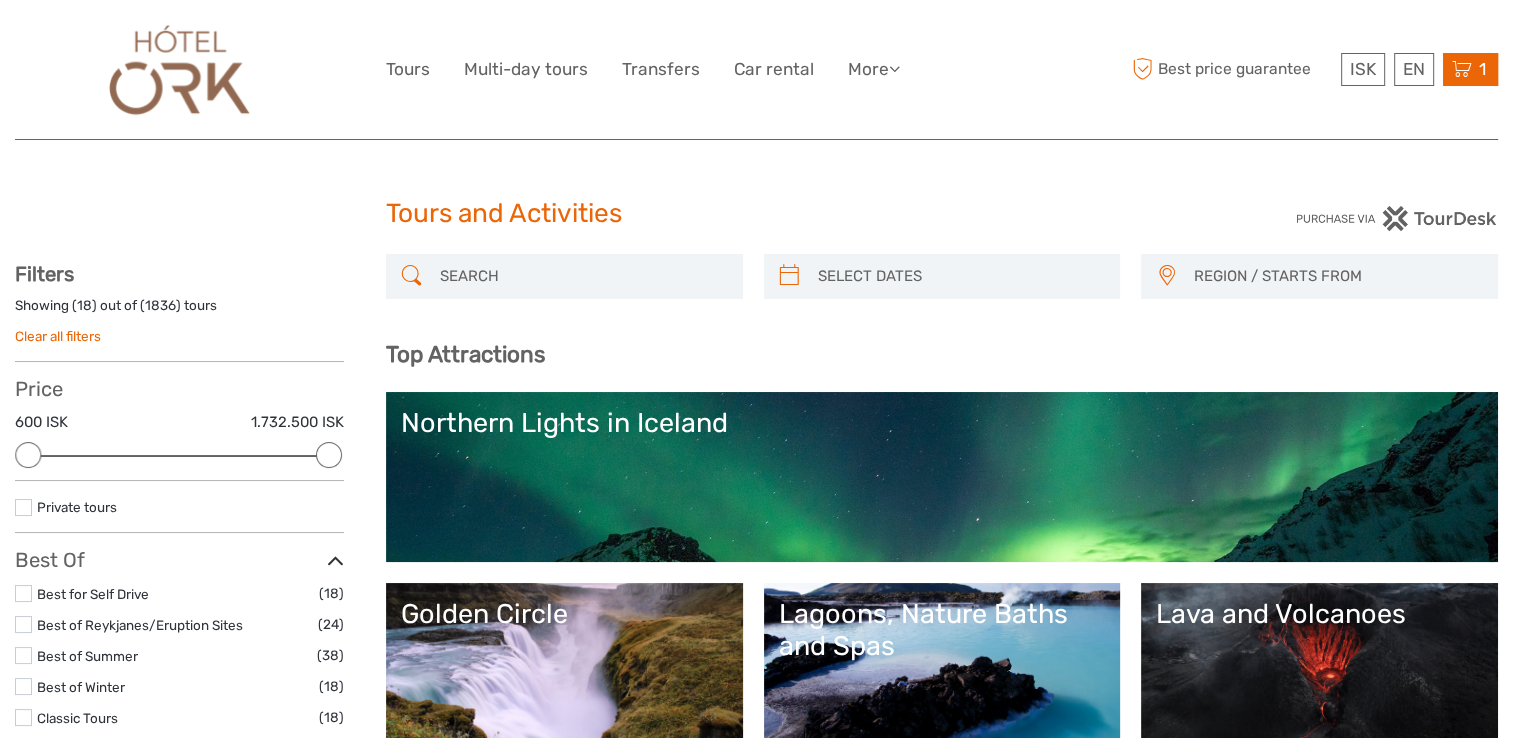 click at bounding box center [1462, 69] 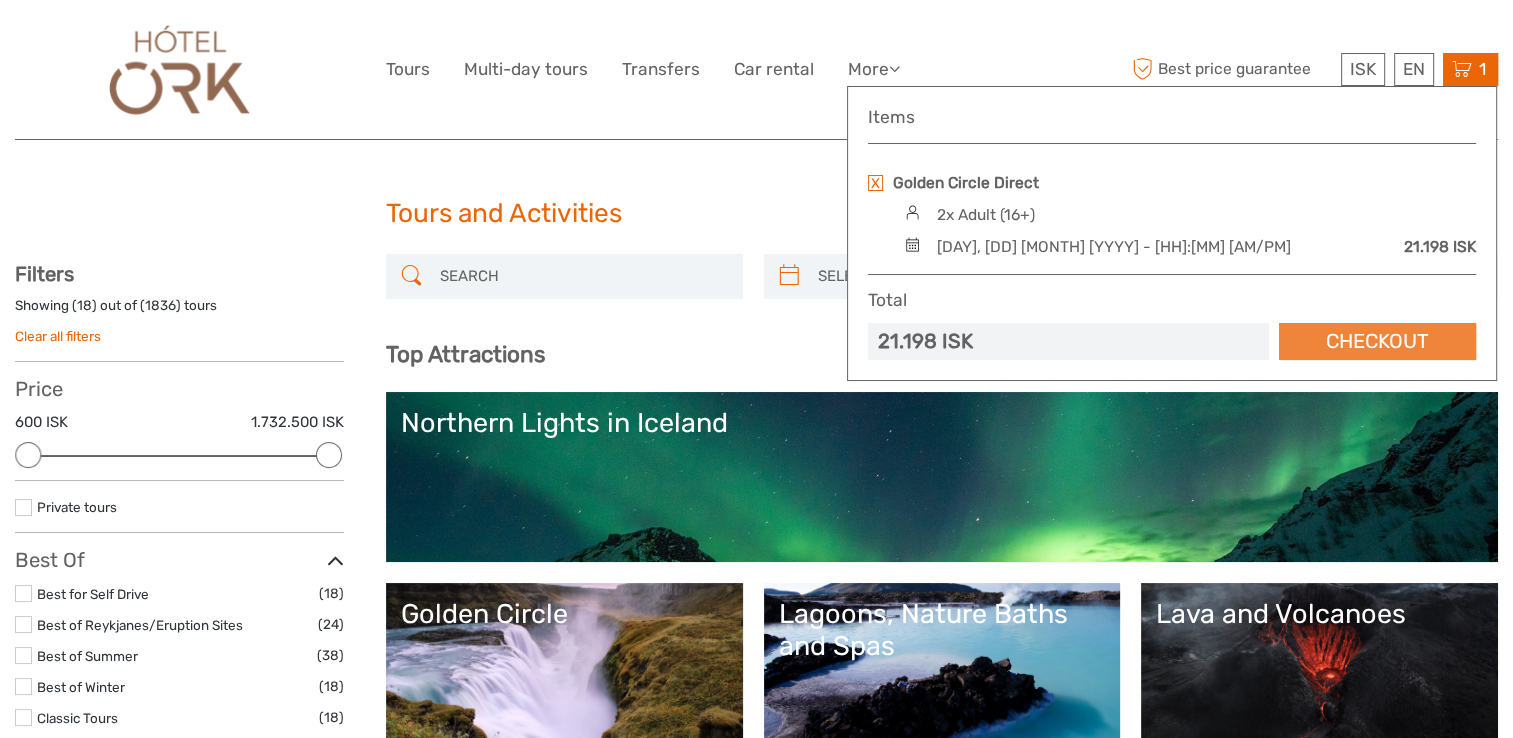 click on "Checkout" at bounding box center (1377, 341) 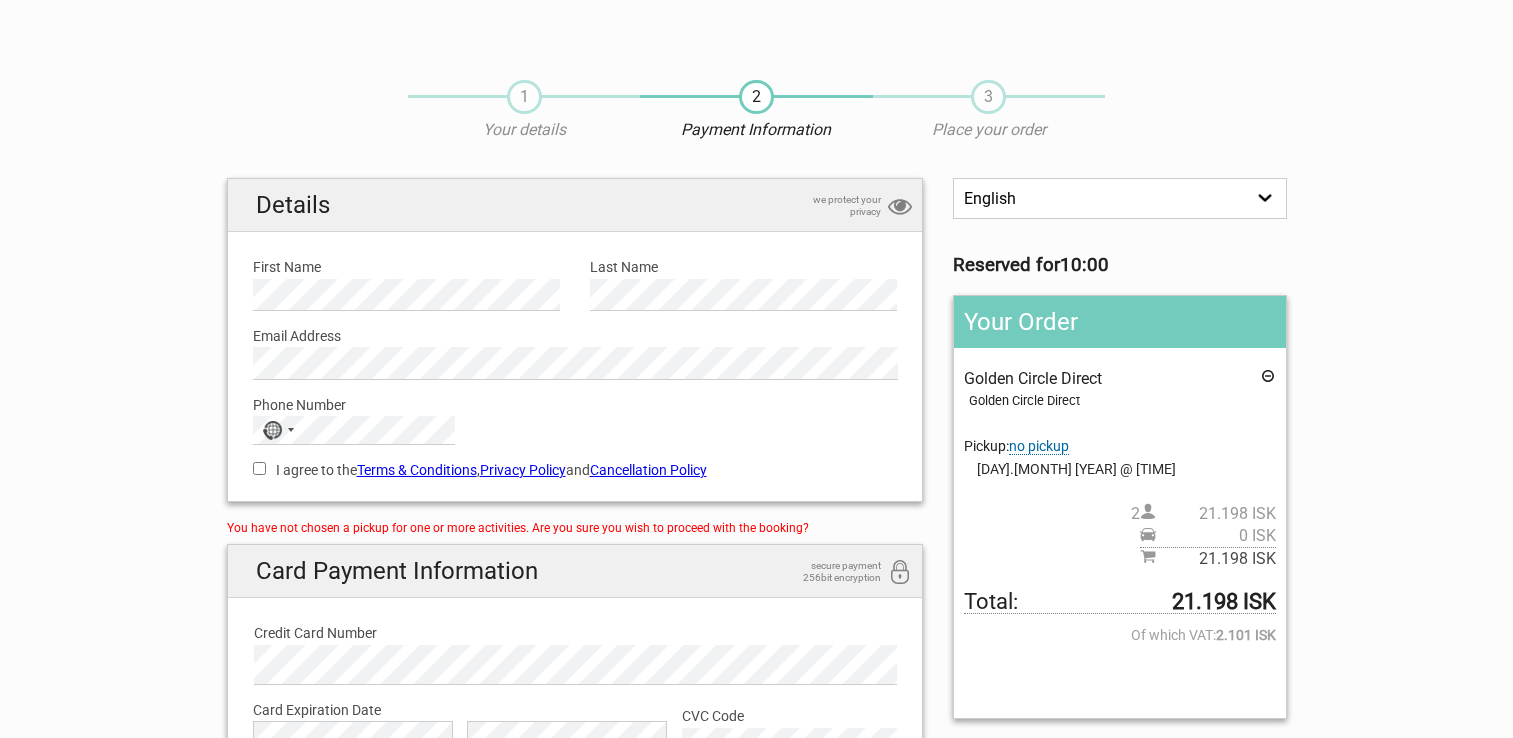 scroll, scrollTop: 0, scrollLeft: 0, axis: both 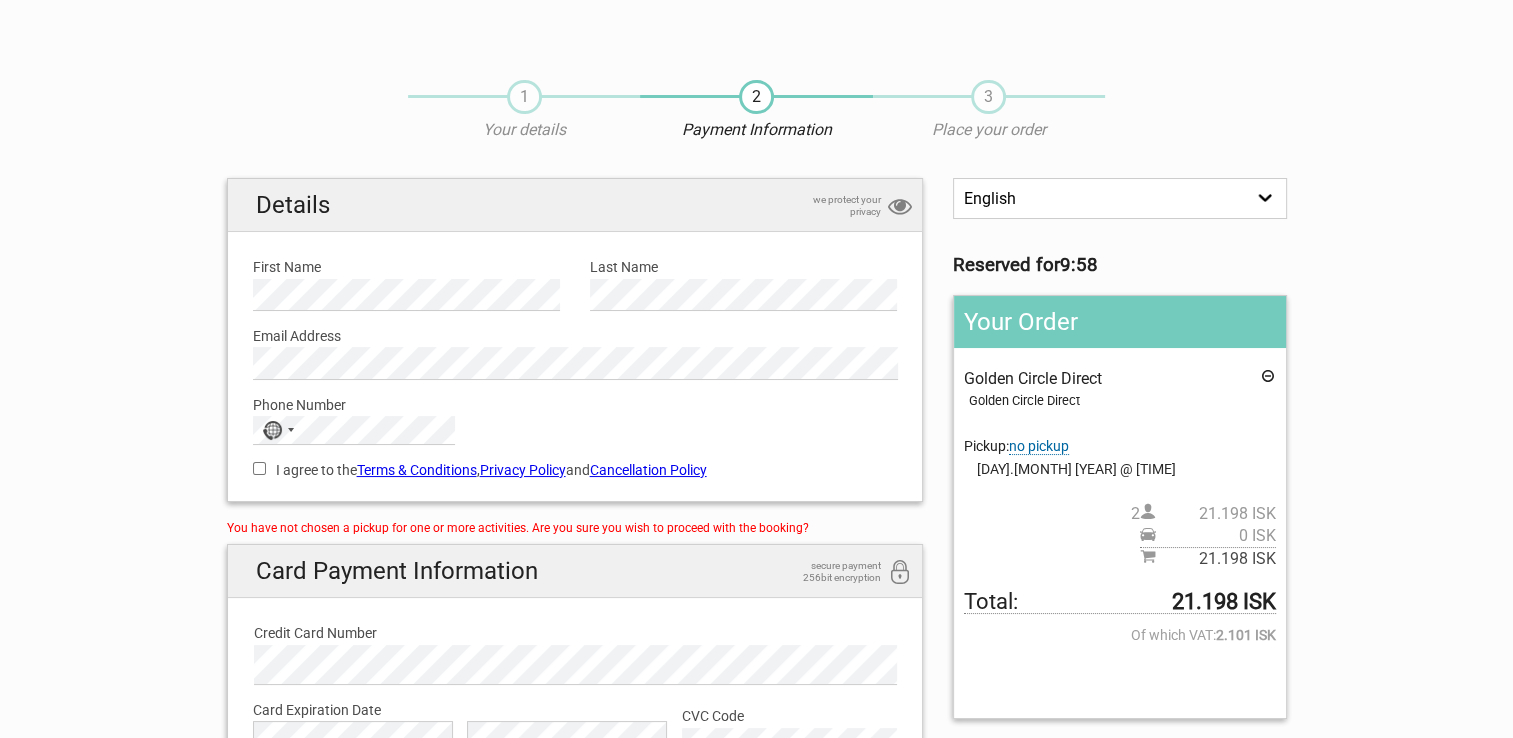 click on "English
Español
Deutsch" at bounding box center [1119, 198] 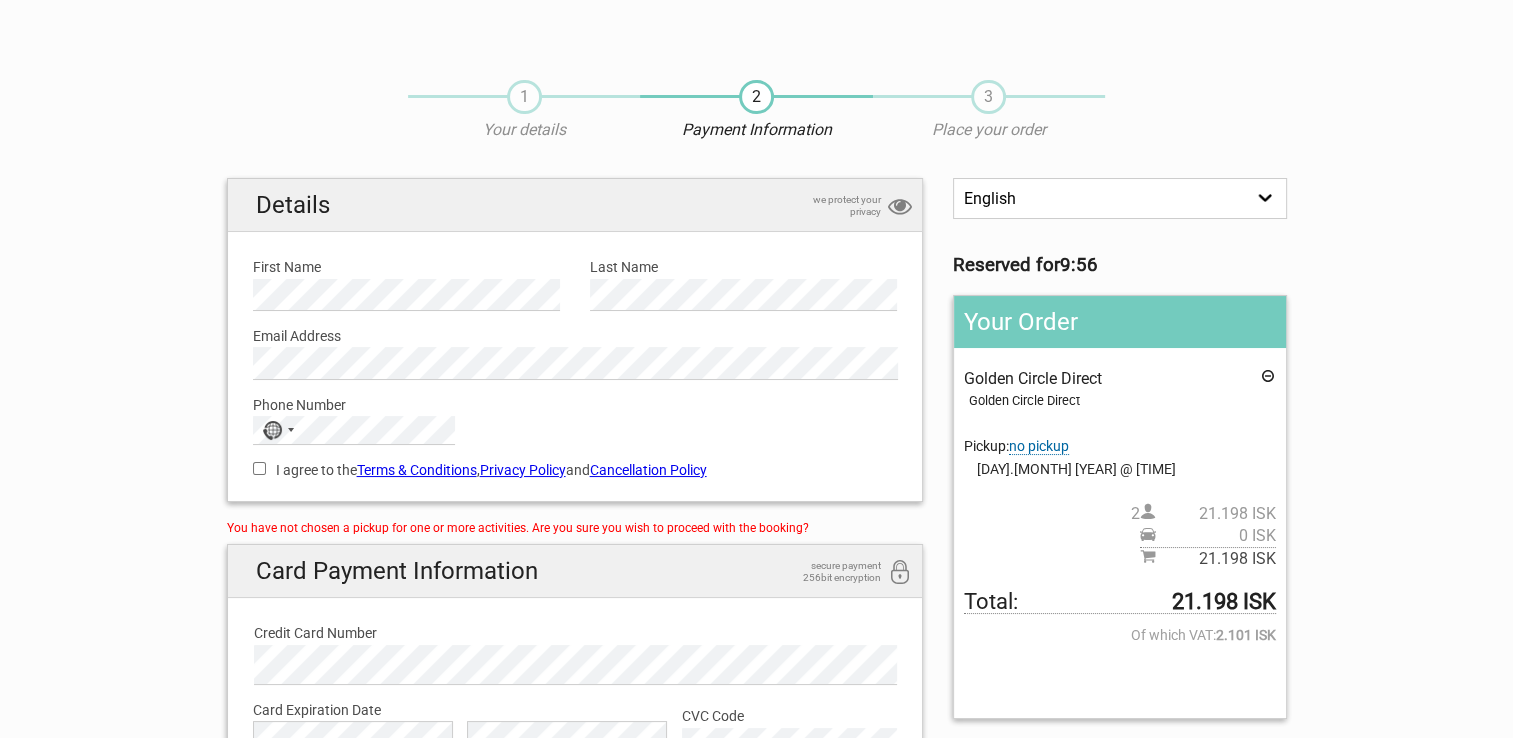 click on "English
Español
Deutsch" at bounding box center (1119, 198) 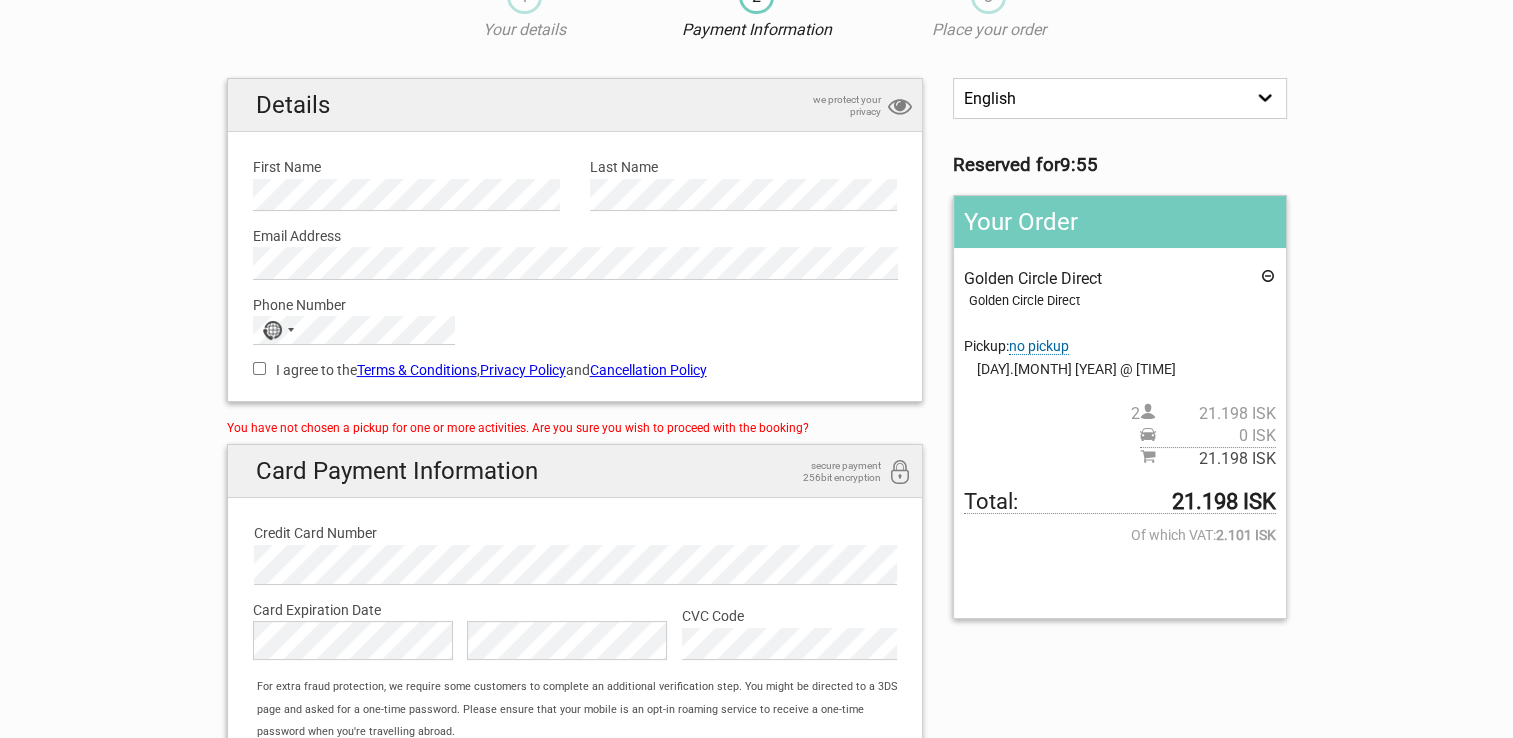 scroll, scrollTop: 200, scrollLeft: 0, axis: vertical 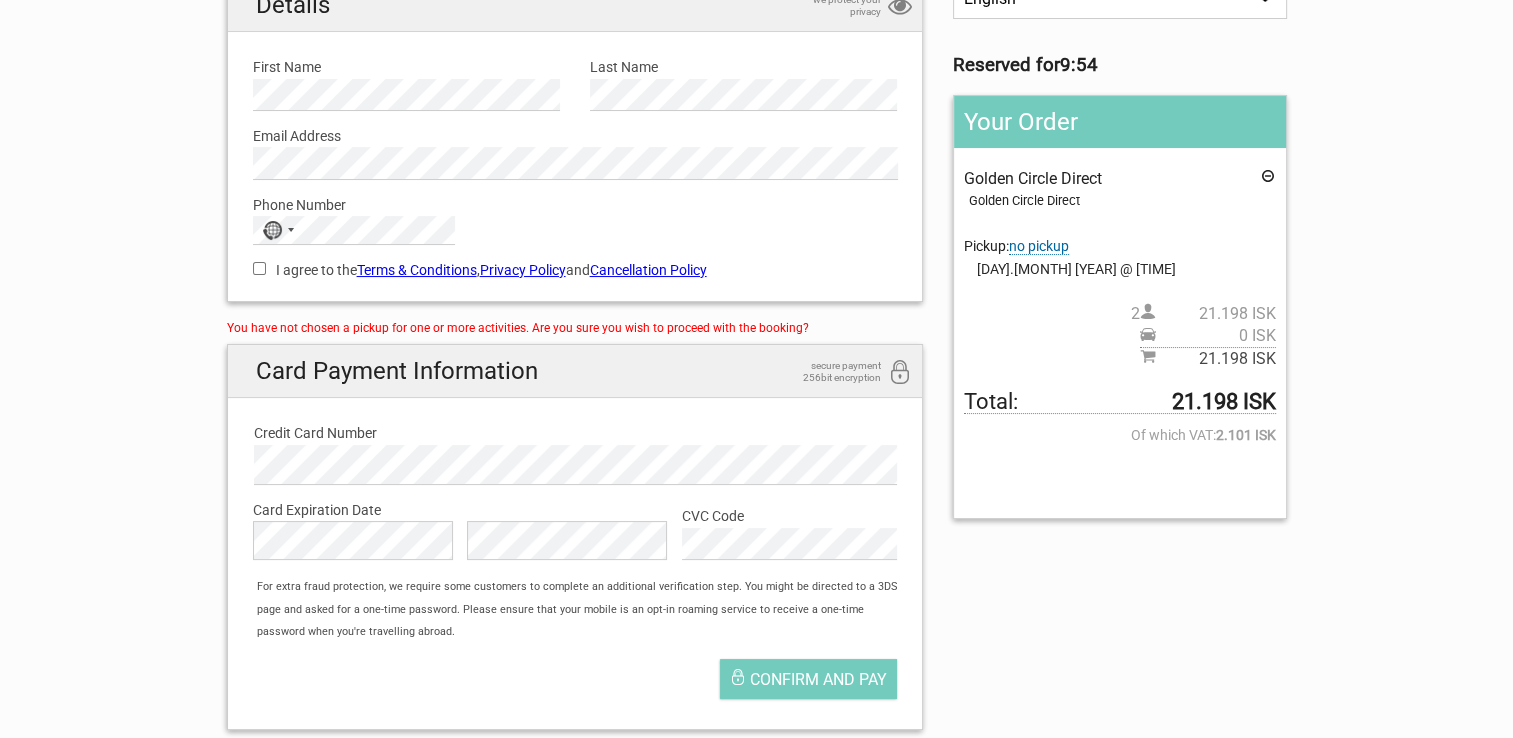 click on "no pickup" at bounding box center (1039, 246) 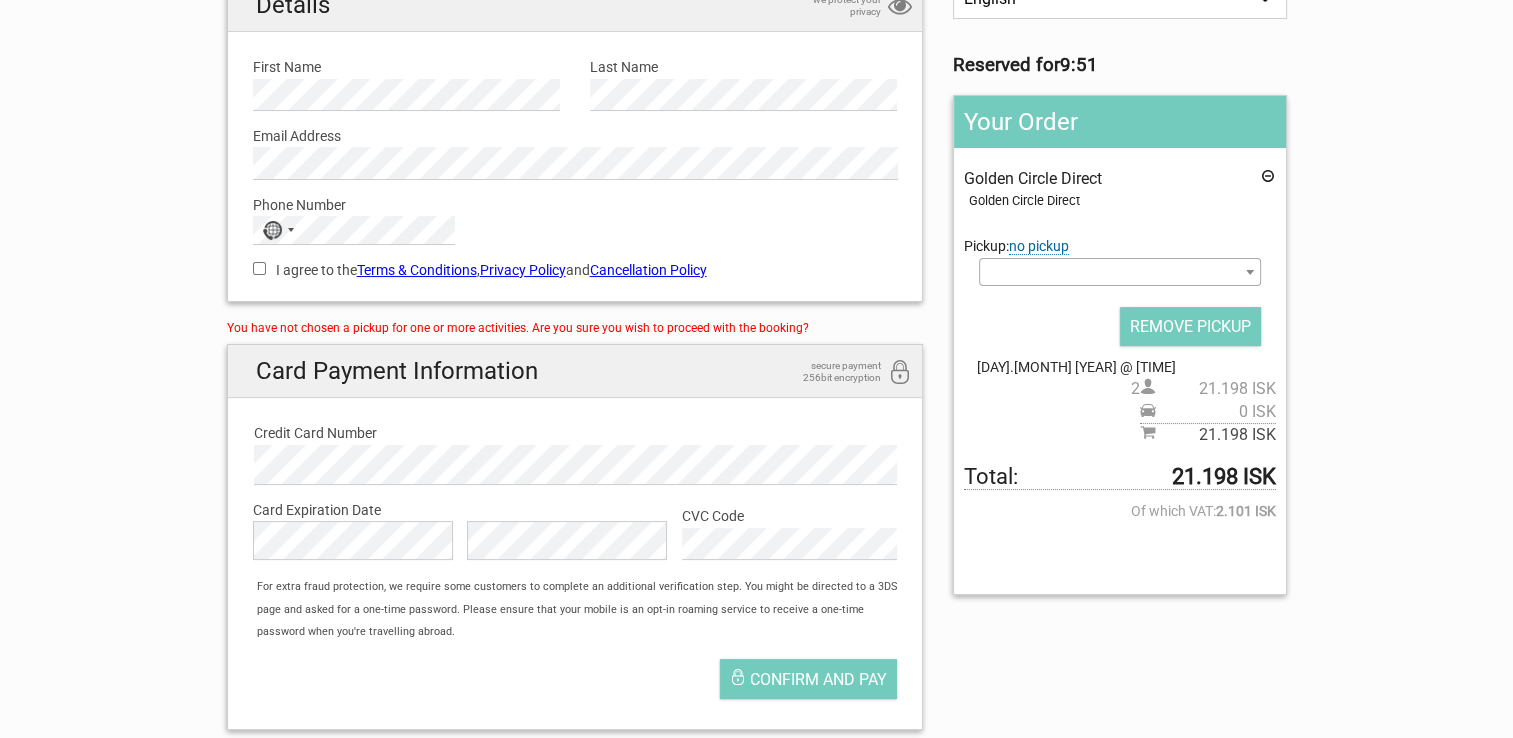 click at bounding box center [1250, 272] 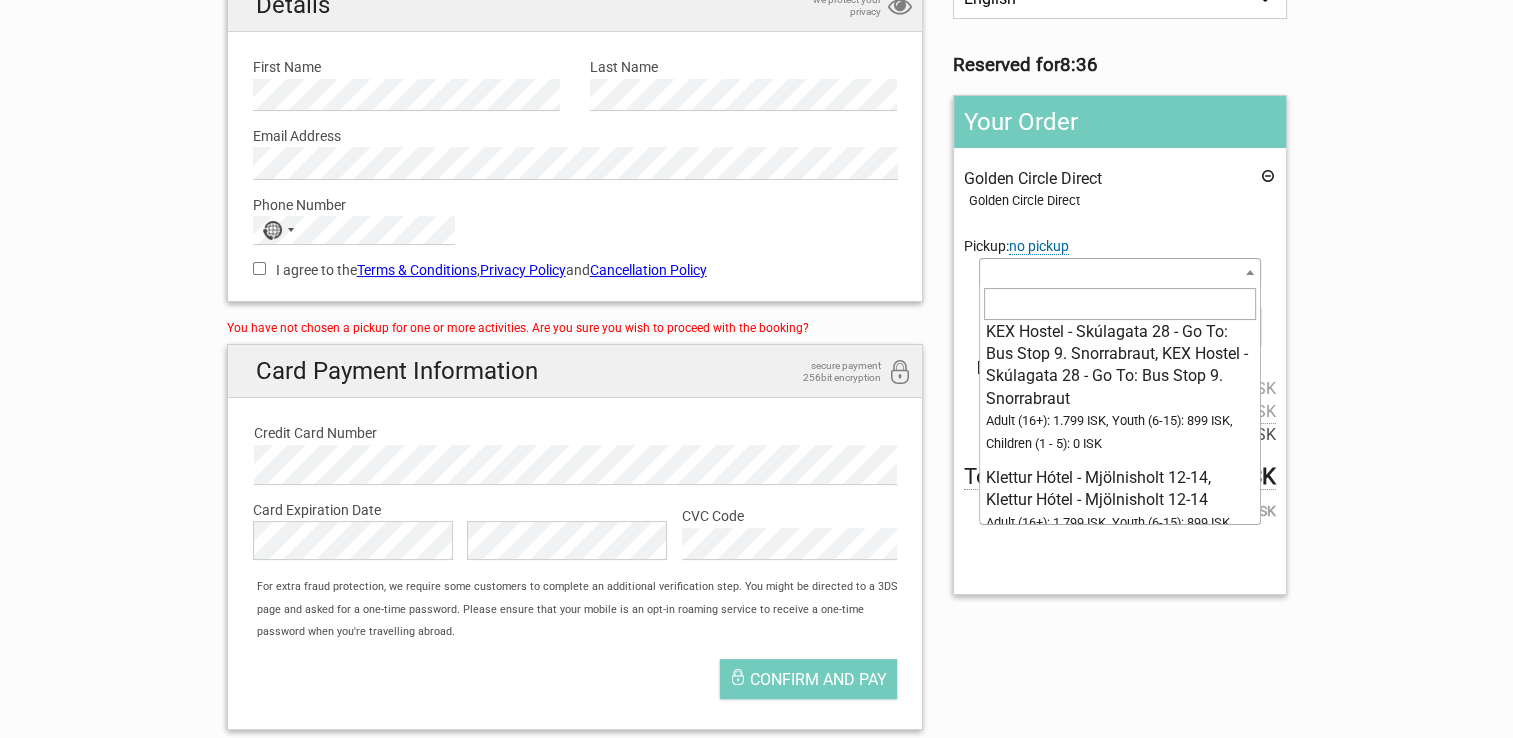 scroll, scrollTop: 12100, scrollLeft: 0, axis: vertical 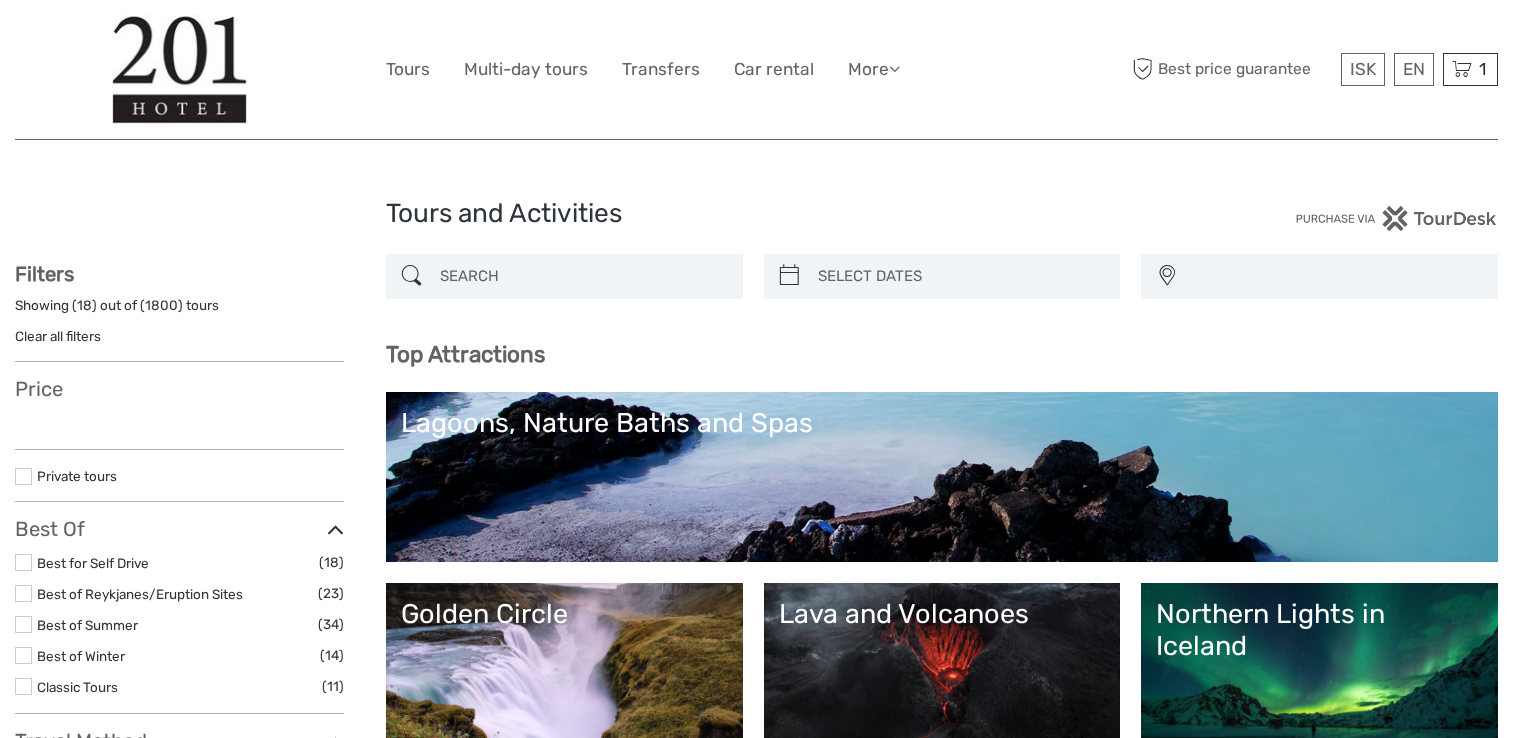 select 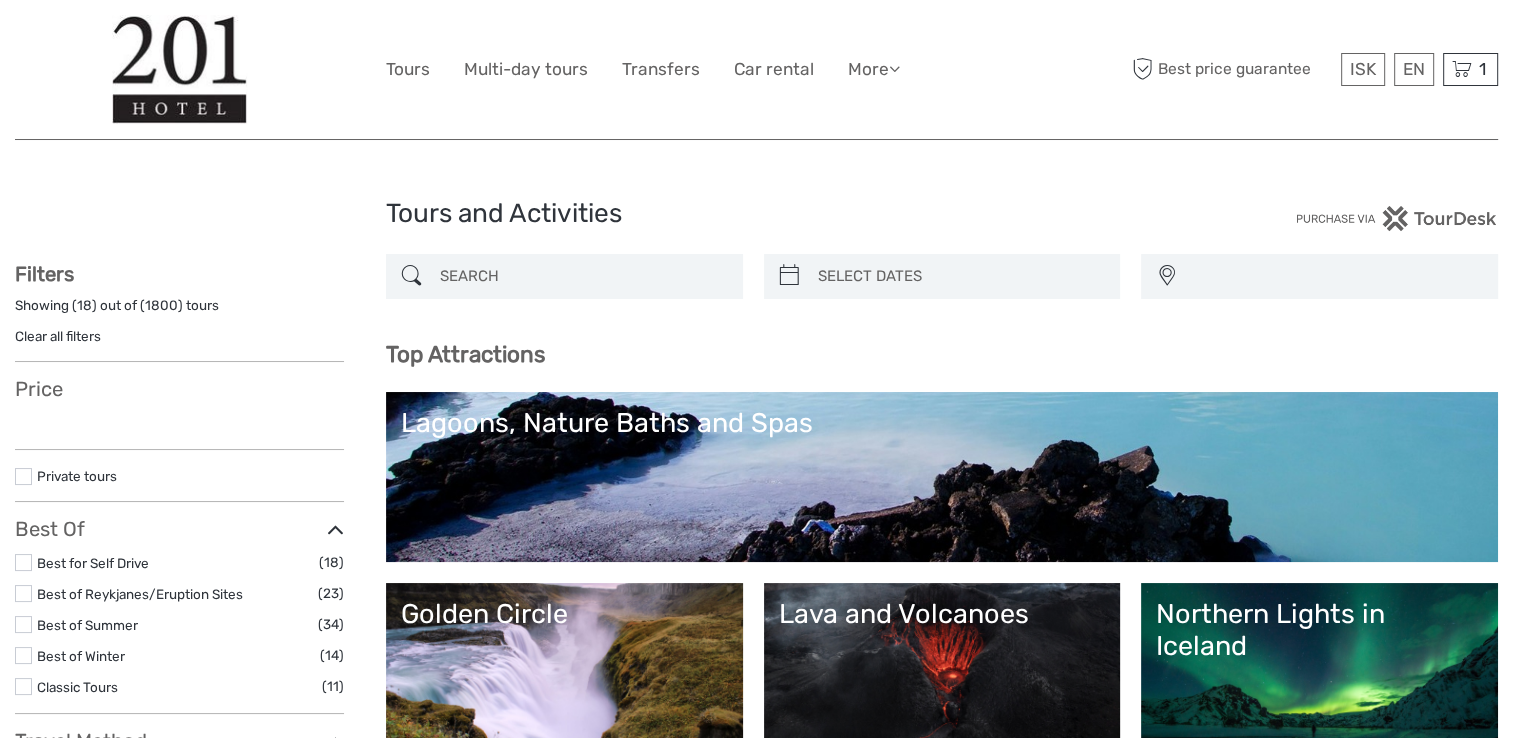 select 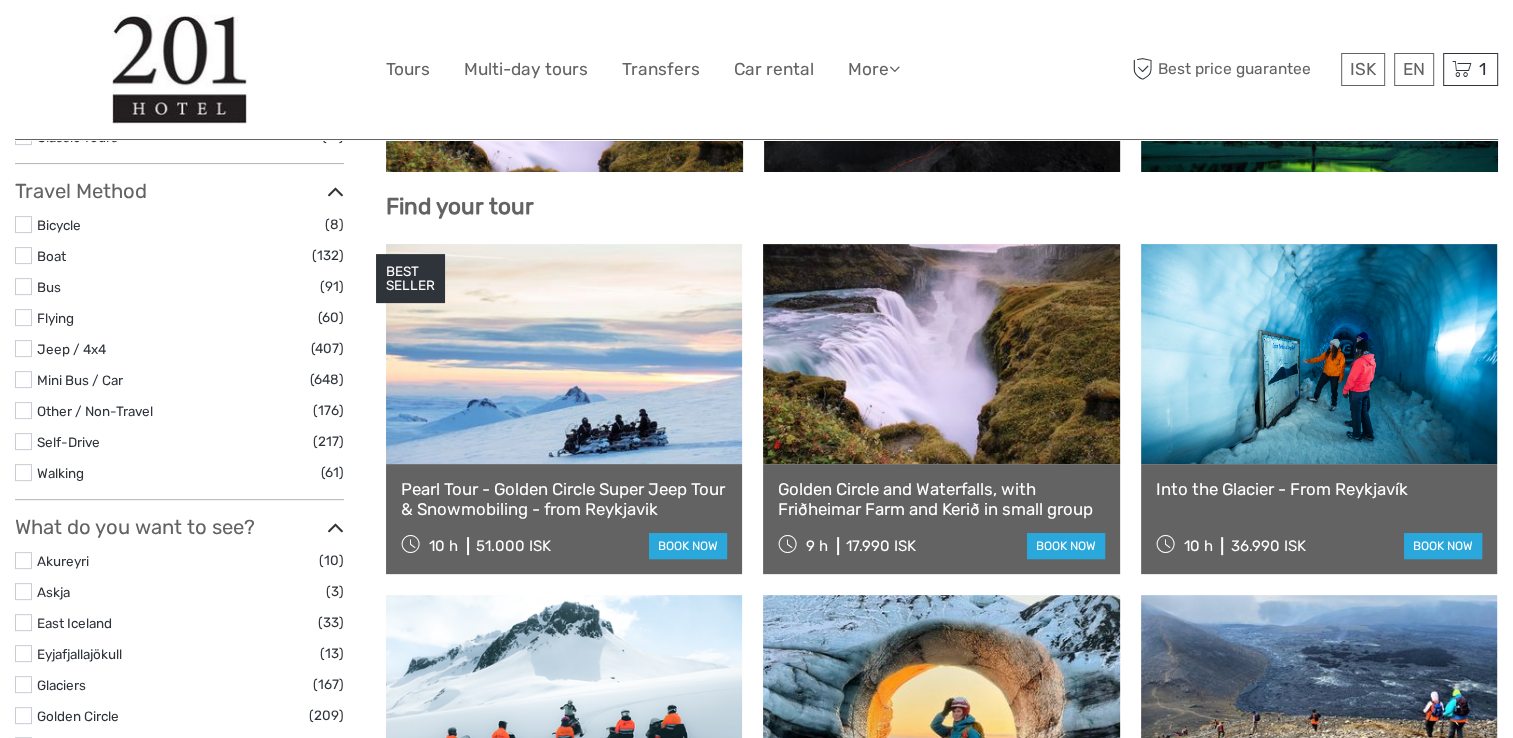 scroll, scrollTop: 0, scrollLeft: 0, axis: both 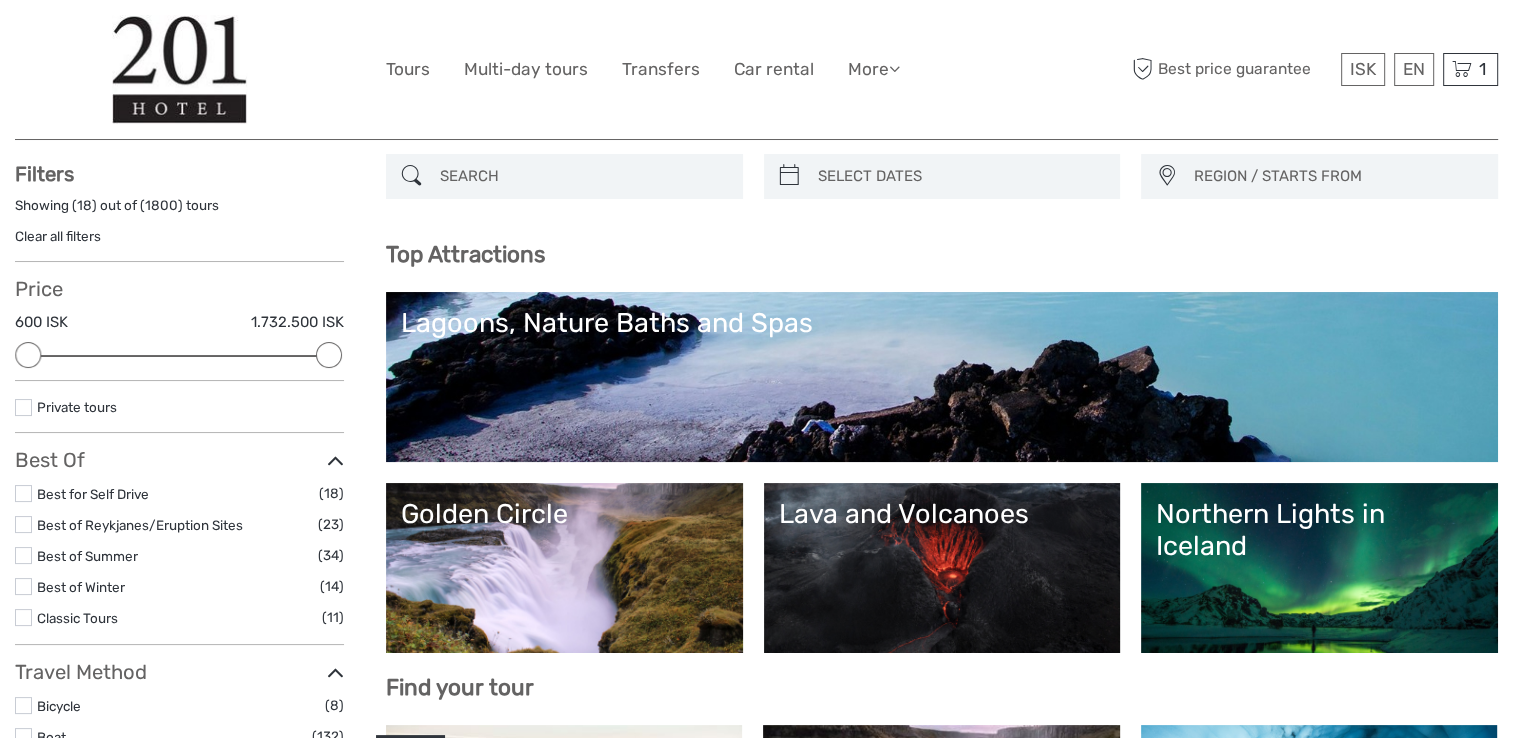 click on "Golden Circle" at bounding box center [564, 568] 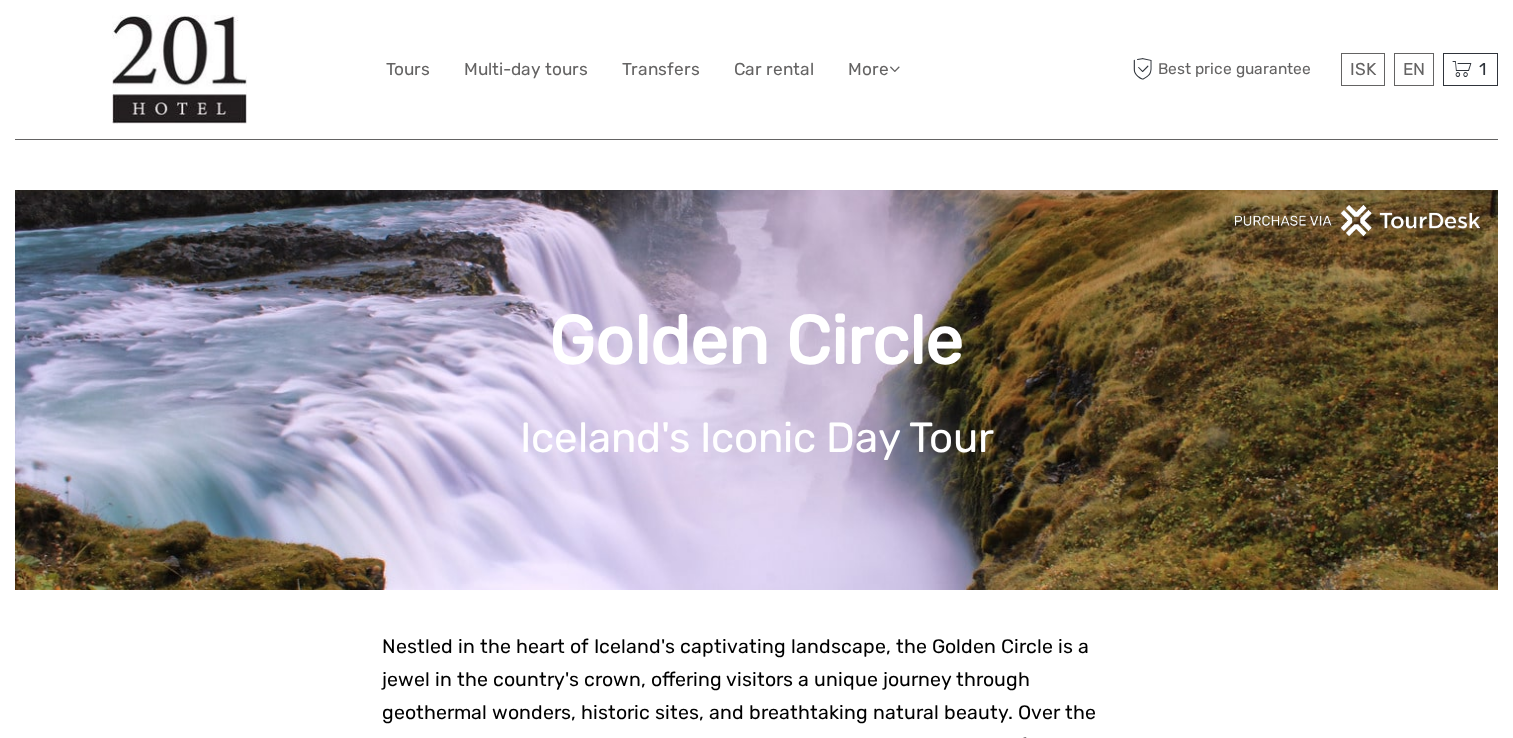 scroll, scrollTop: 0, scrollLeft: 0, axis: both 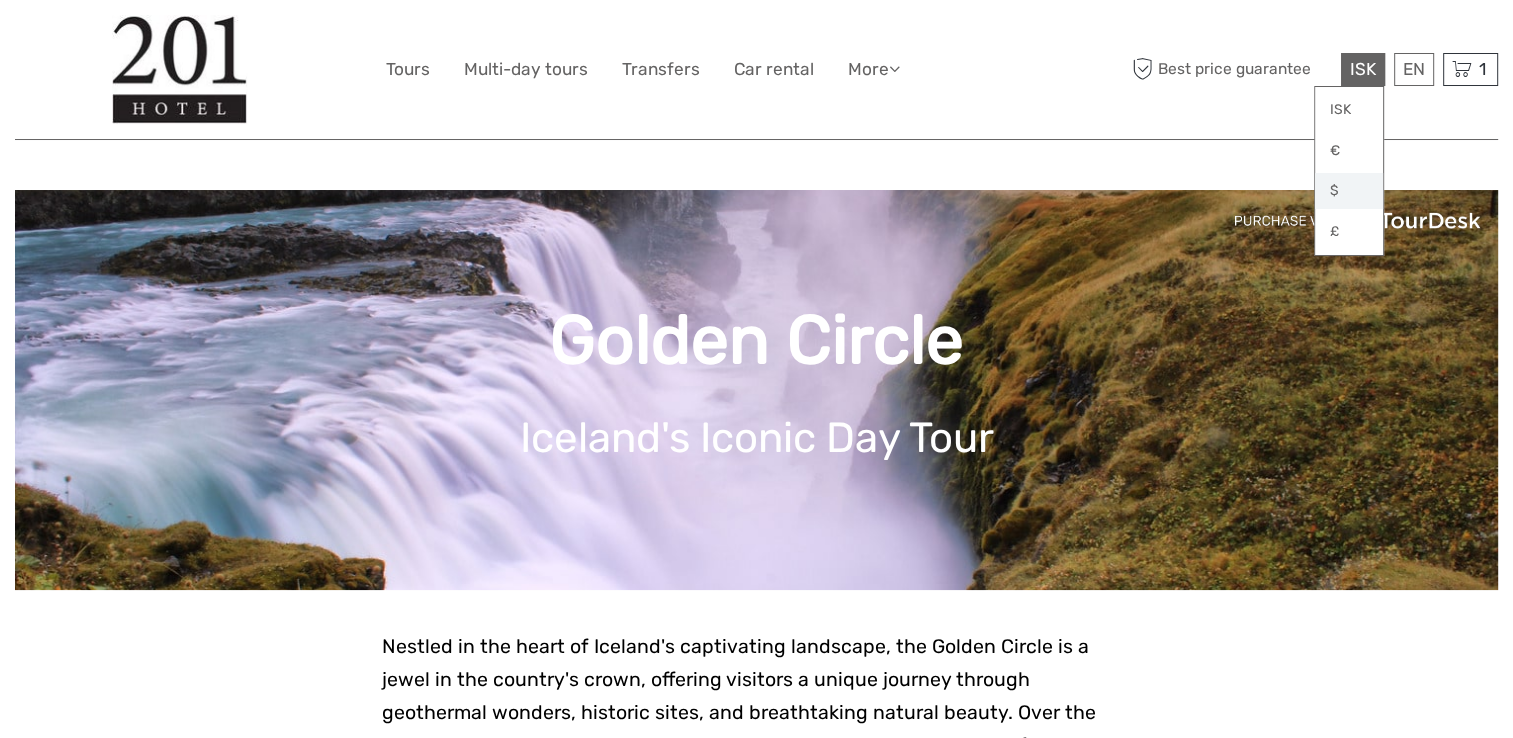 click on "$" at bounding box center [1349, 191] 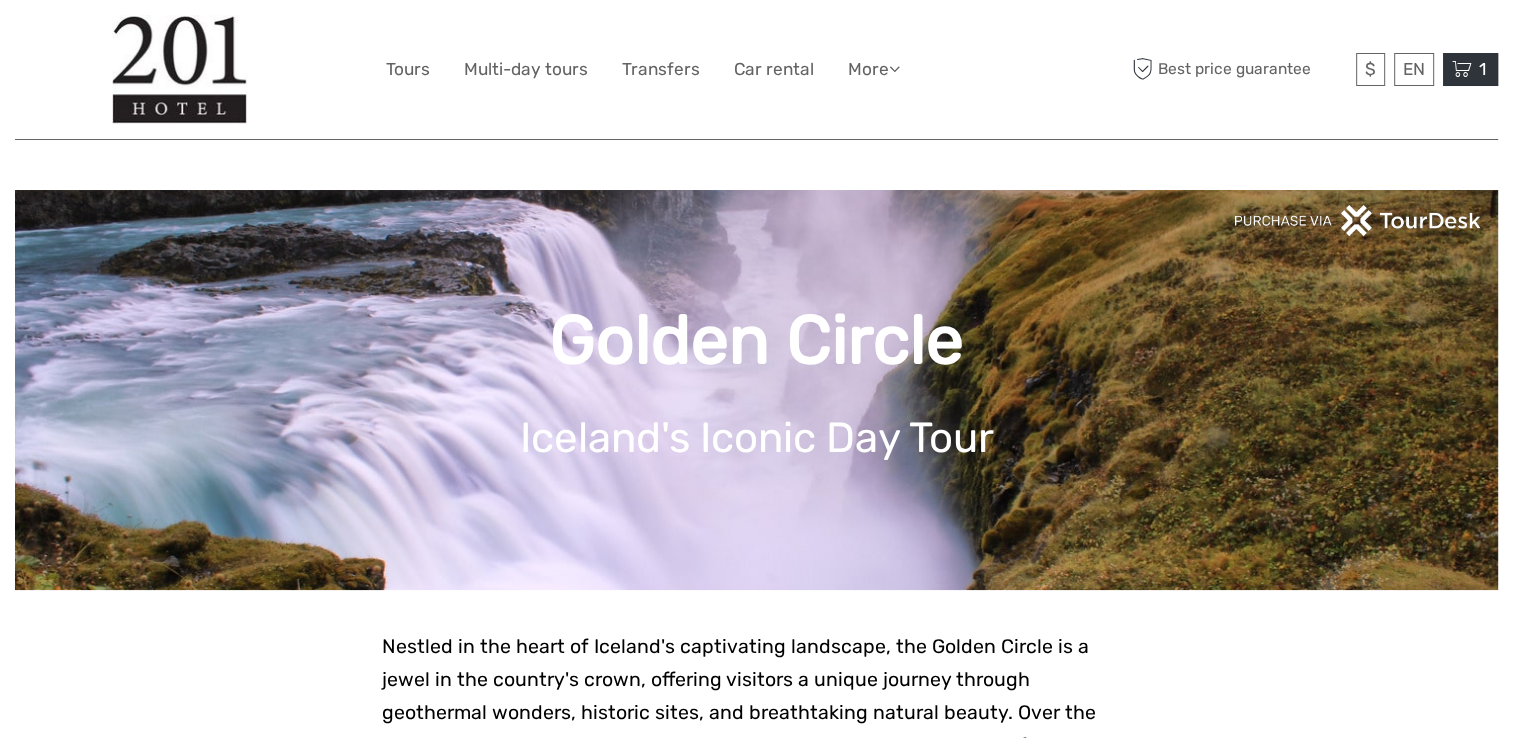 click at bounding box center (1462, 69) 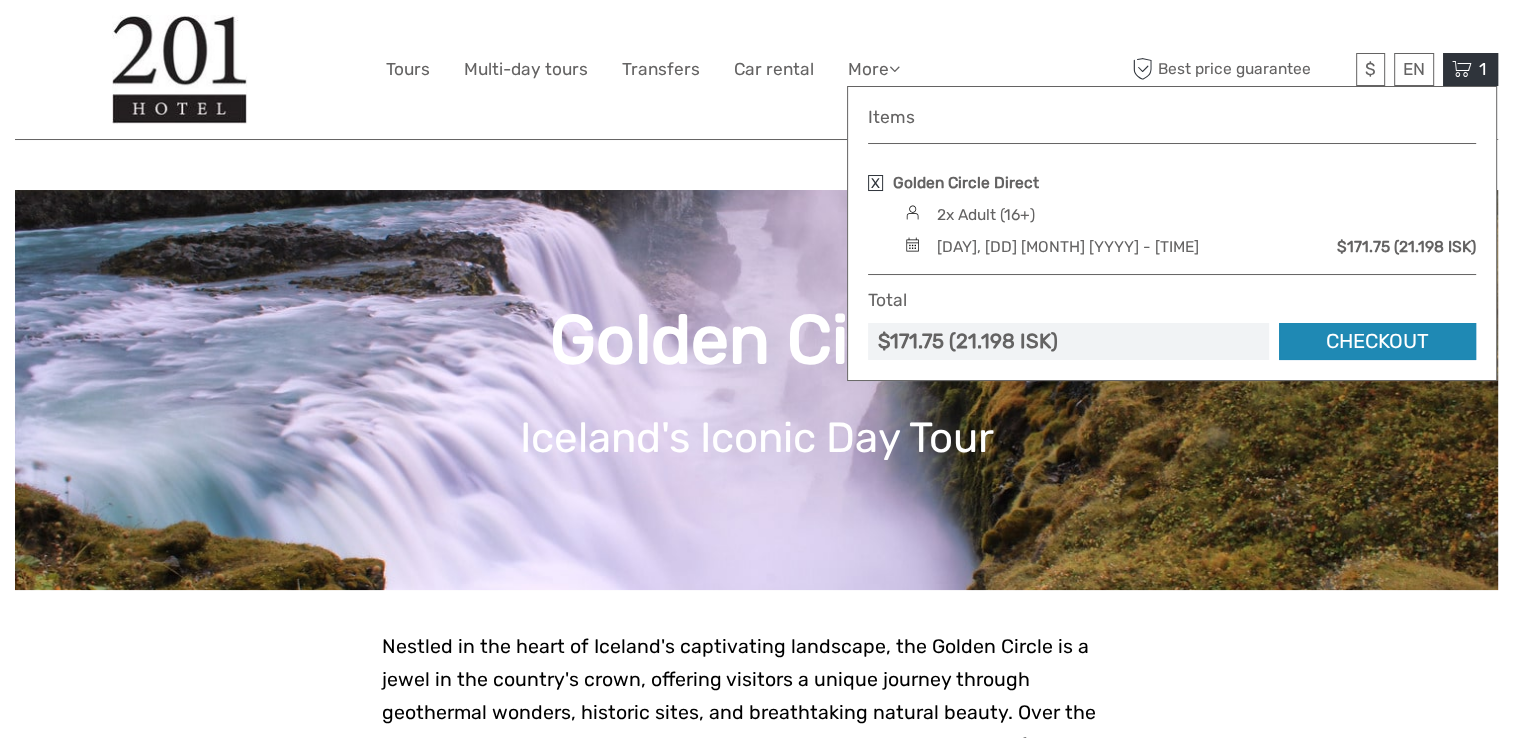 click on "Checkout" at bounding box center [1377, 341] 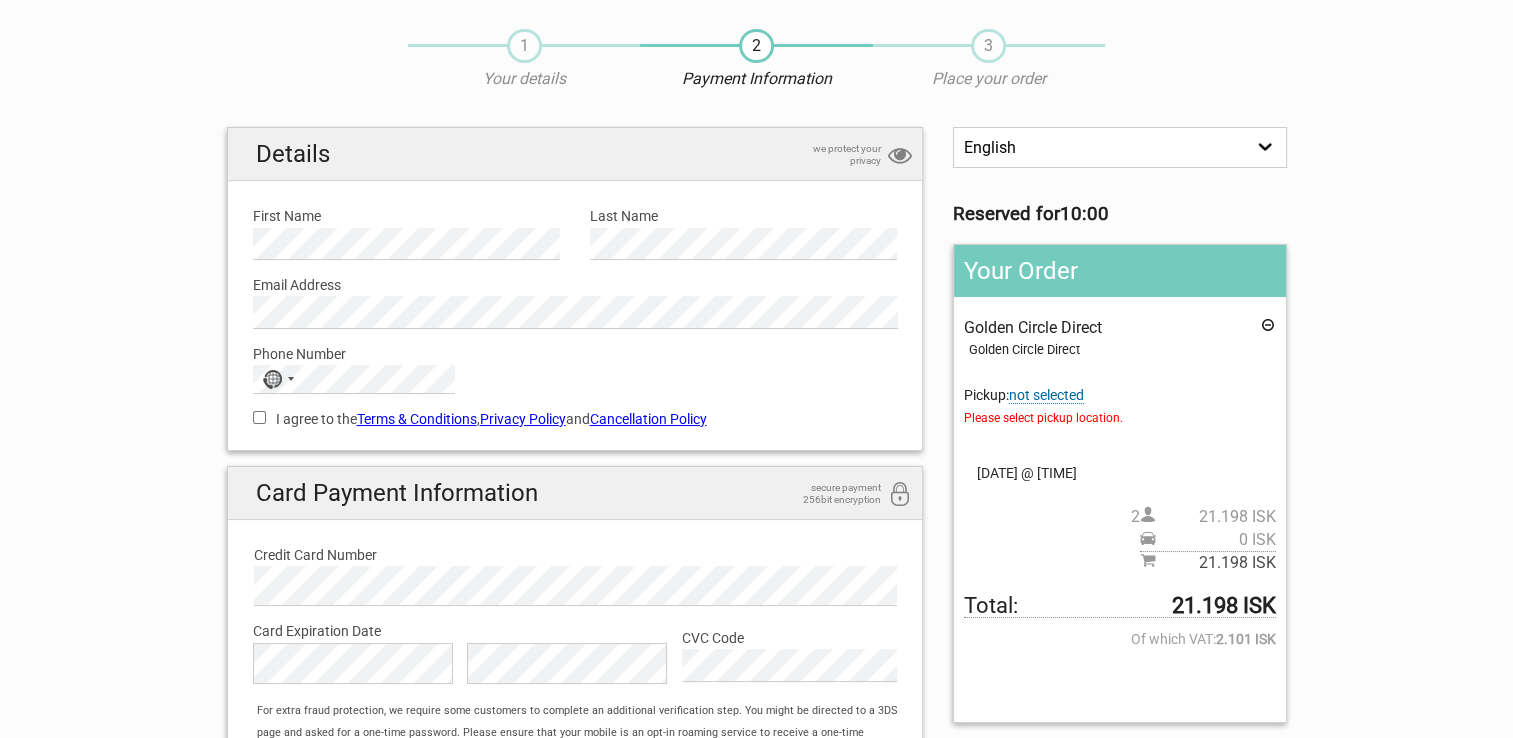 scroll, scrollTop: 100, scrollLeft: 0, axis: vertical 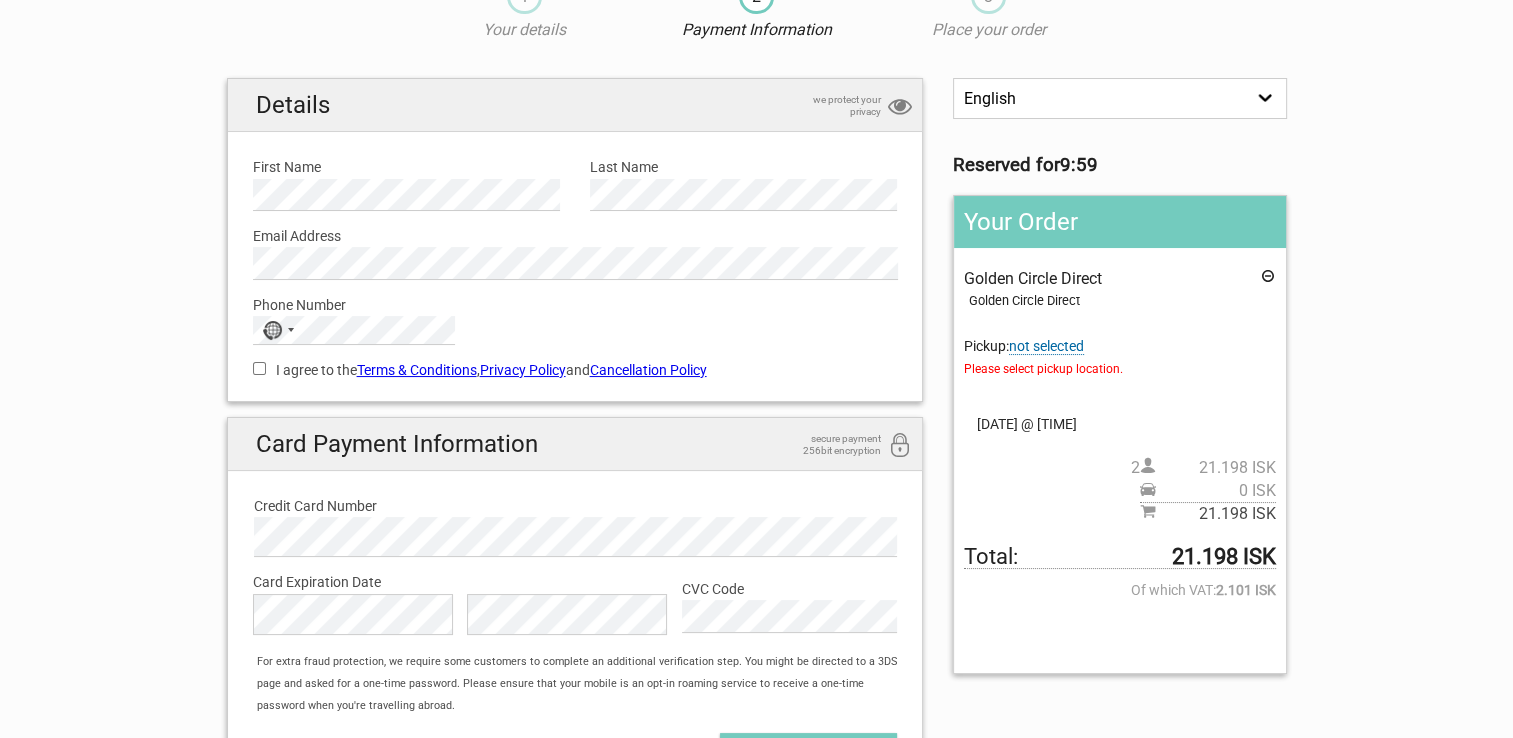 click on "not selected" at bounding box center [1046, 346] 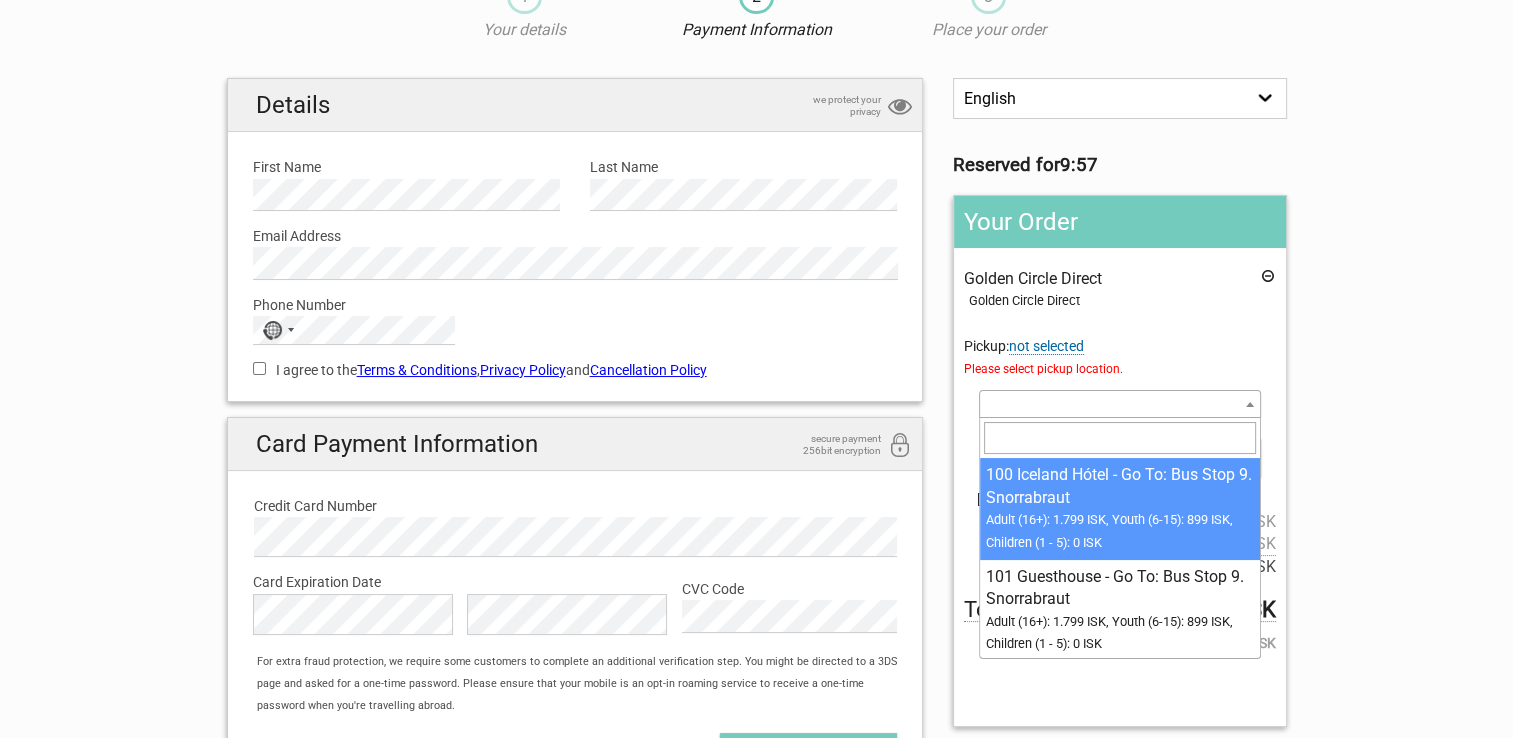 click at bounding box center [1250, 404] 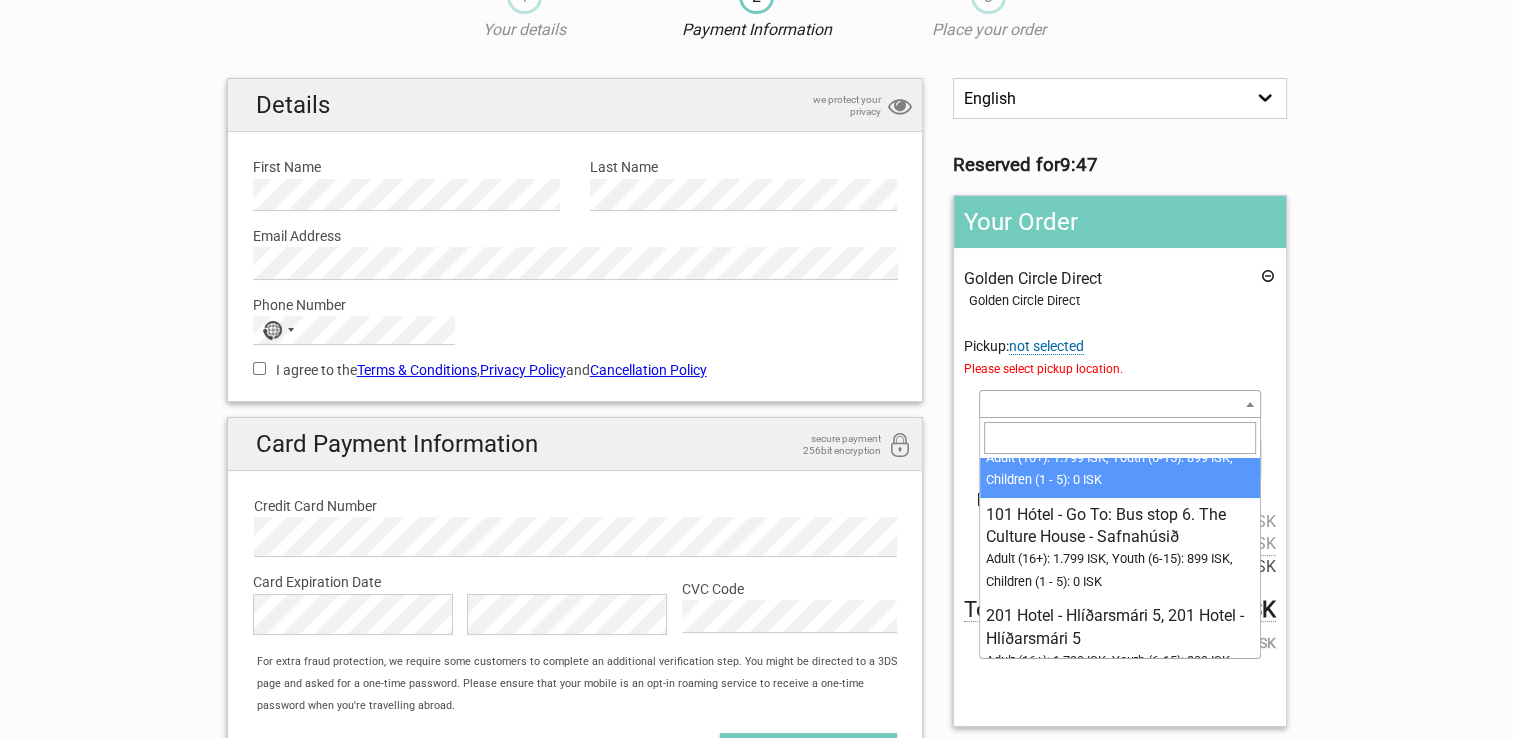 scroll, scrollTop: 200, scrollLeft: 0, axis: vertical 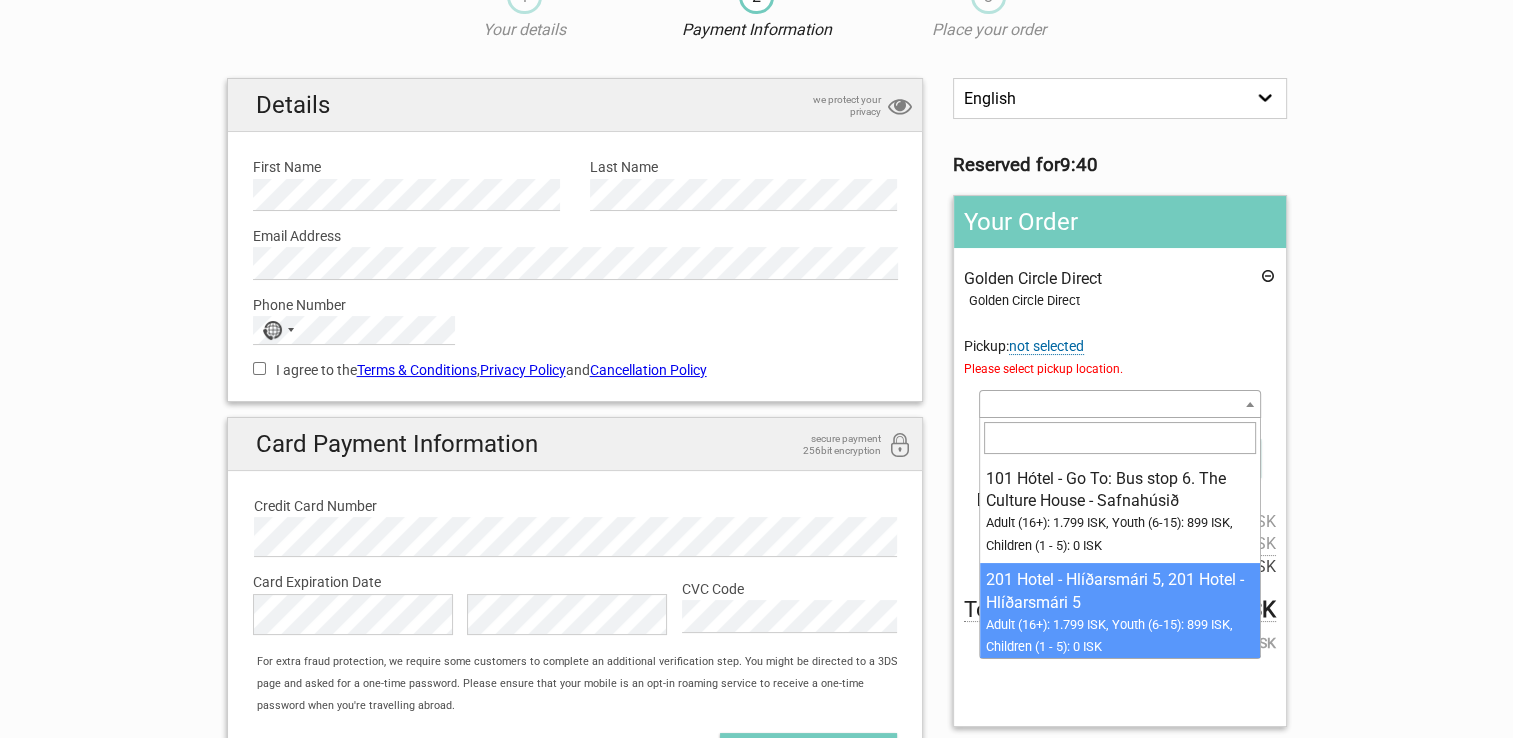 select on "1093075" 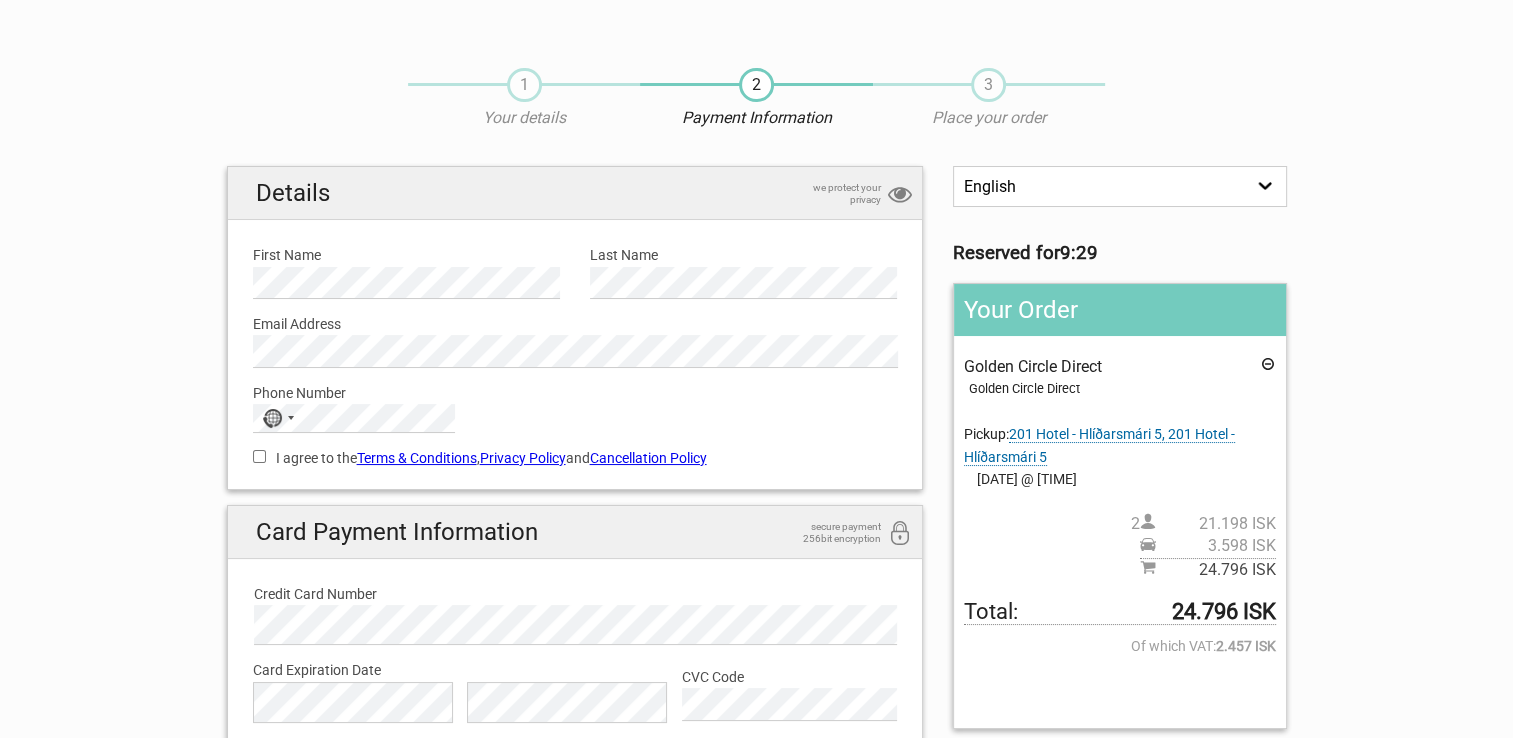scroll, scrollTop: 0, scrollLeft: 0, axis: both 